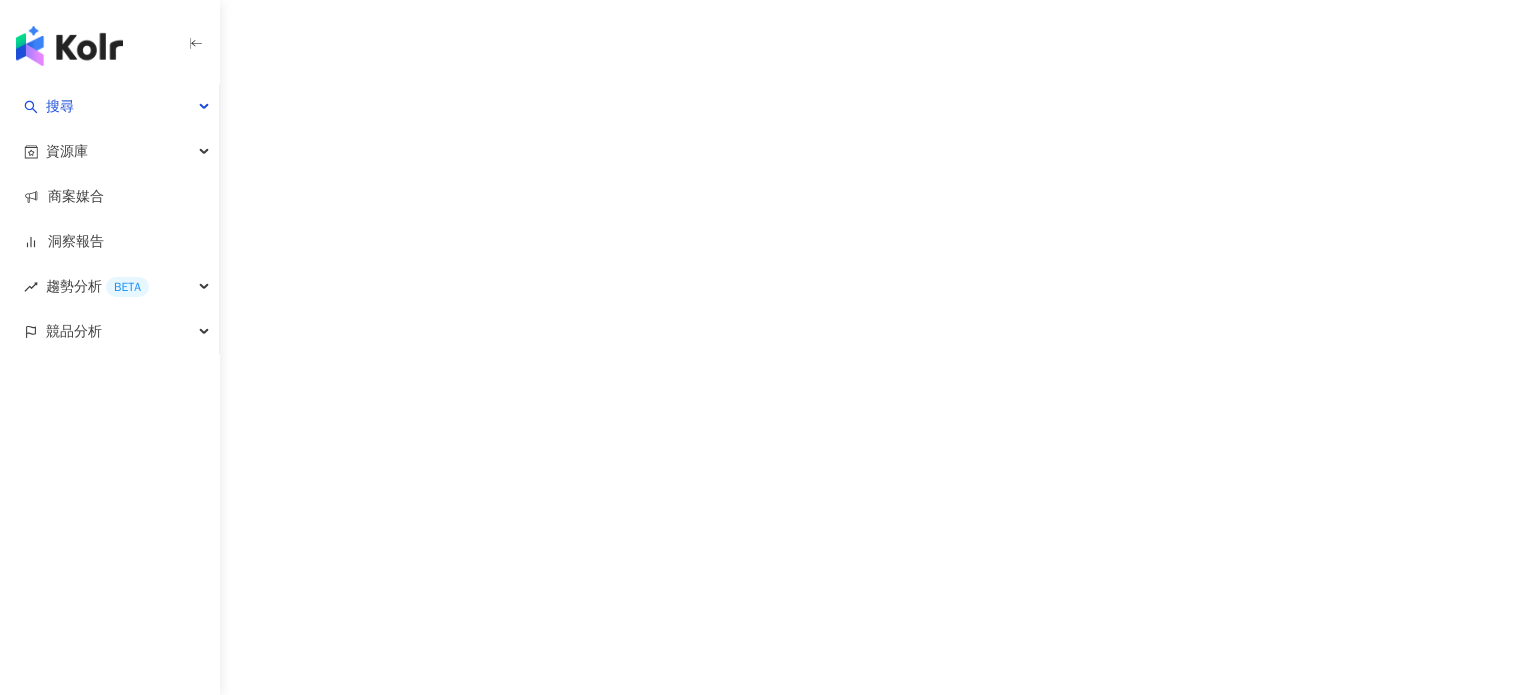 scroll, scrollTop: 0, scrollLeft: 0, axis: both 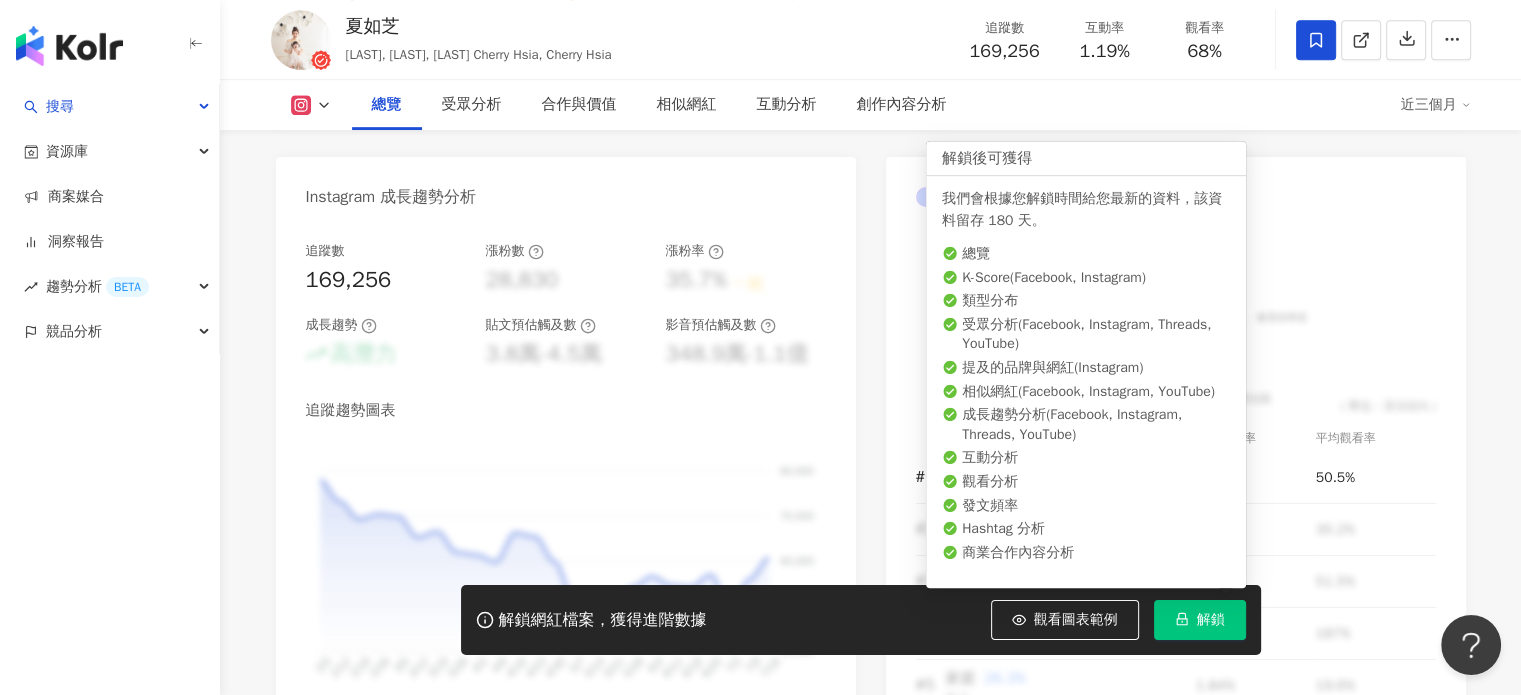 click on "解鎖" at bounding box center [1211, 620] 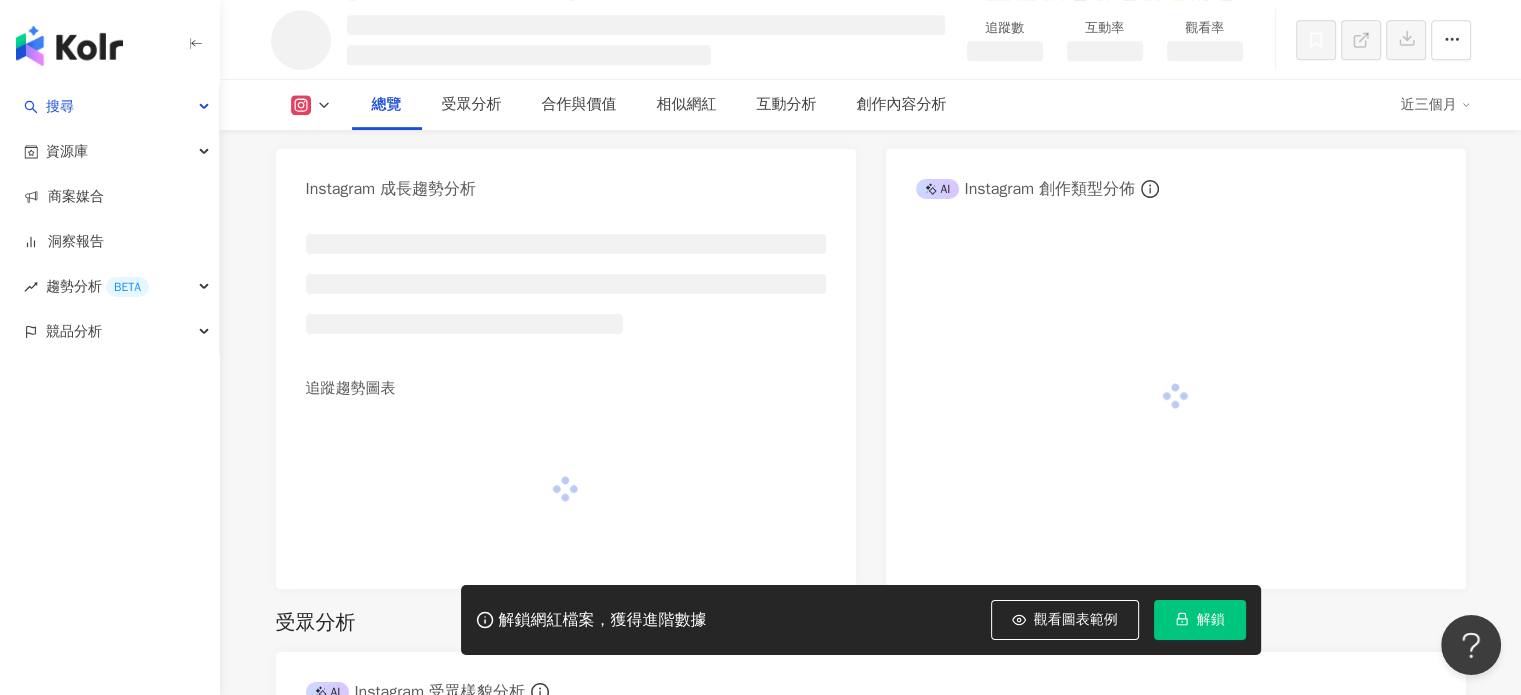scroll, scrollTop: 1055, scrollLeft: 0, axis: vertical 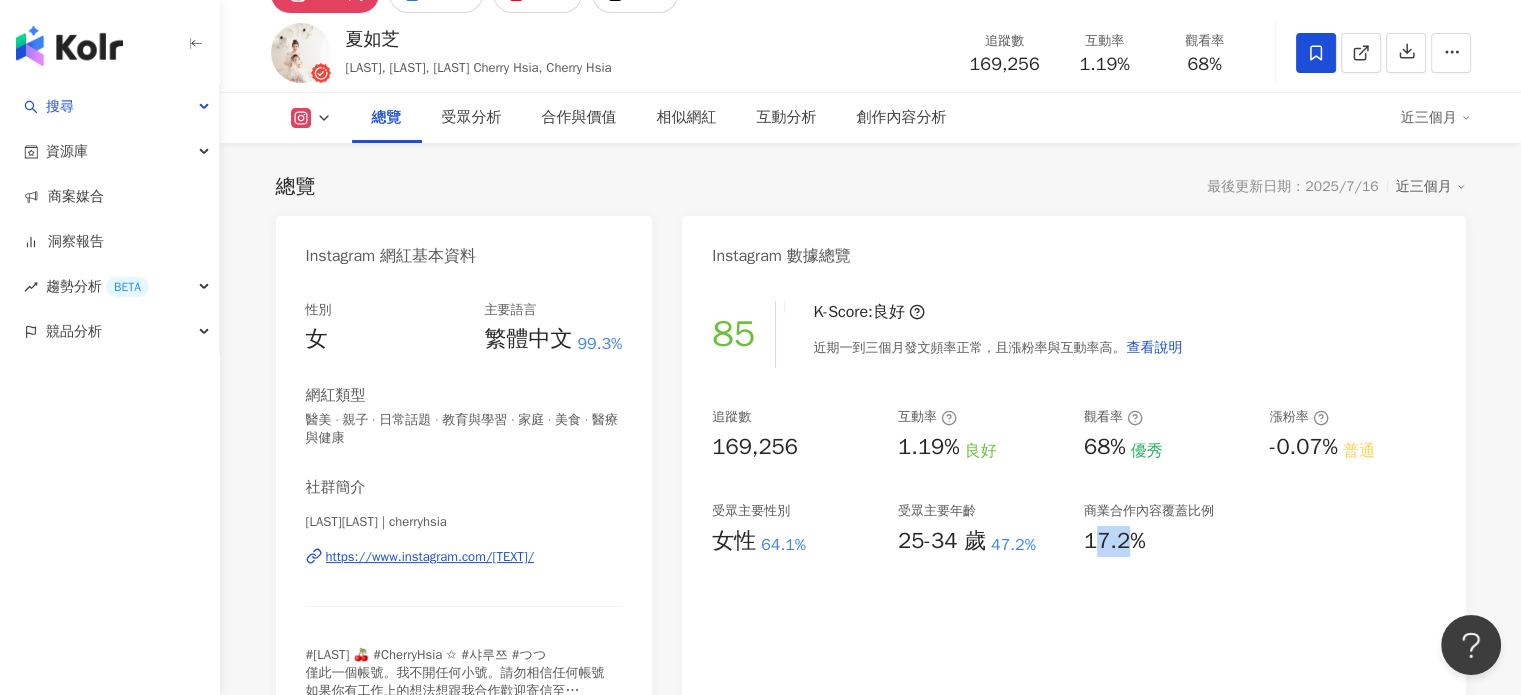 drag, startPoint x: 1092, startPoint y: 544, endPoint x: 1132, endPoint y: 545, distance: 40.012497 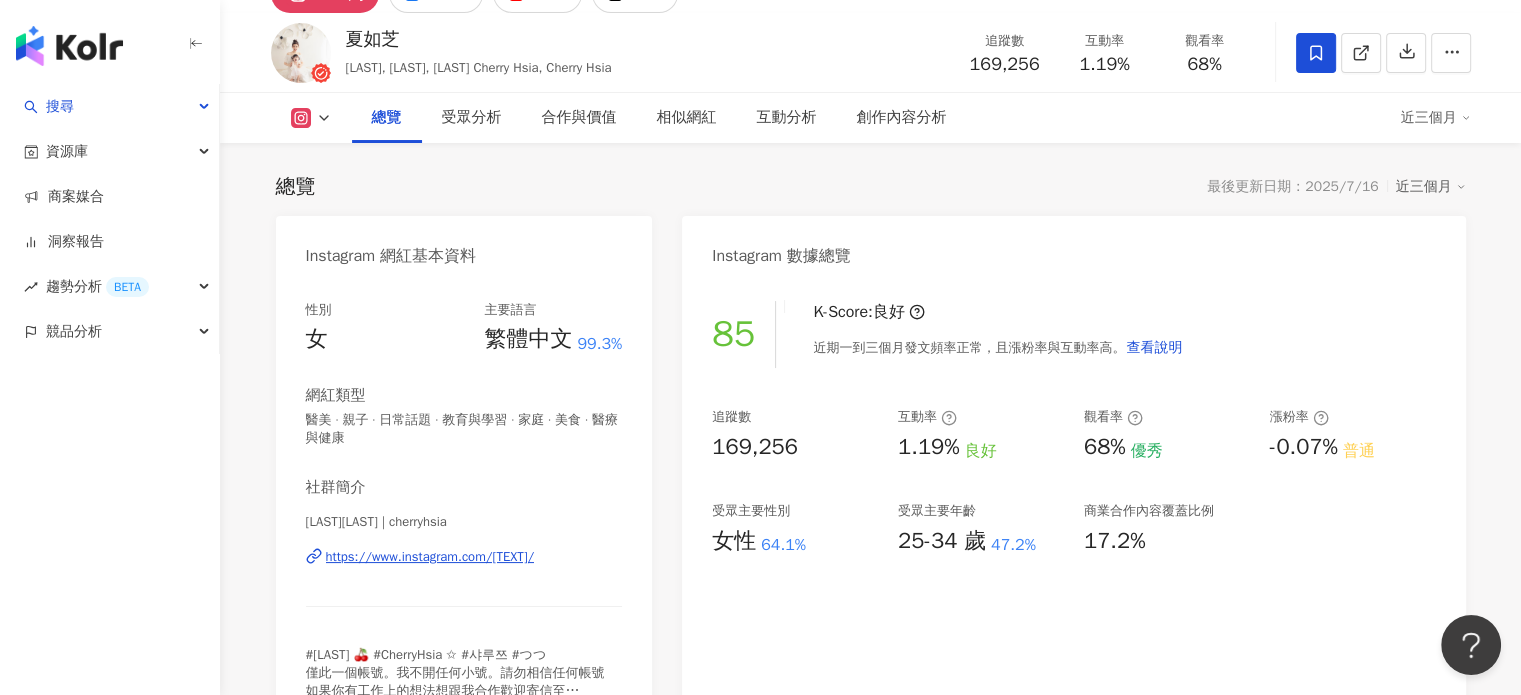 click on "追蹤數   169,256 互動率   1.19% 良好 觀看率   68% 優秀 漲粉率   -0.07% 普通 受眾主要性別   女性 64.1% 受眾主要年齡   25-34 歲 47.2% 商業合作內容覆蓋比例   17.2%" at bounding box center [1073, 482] 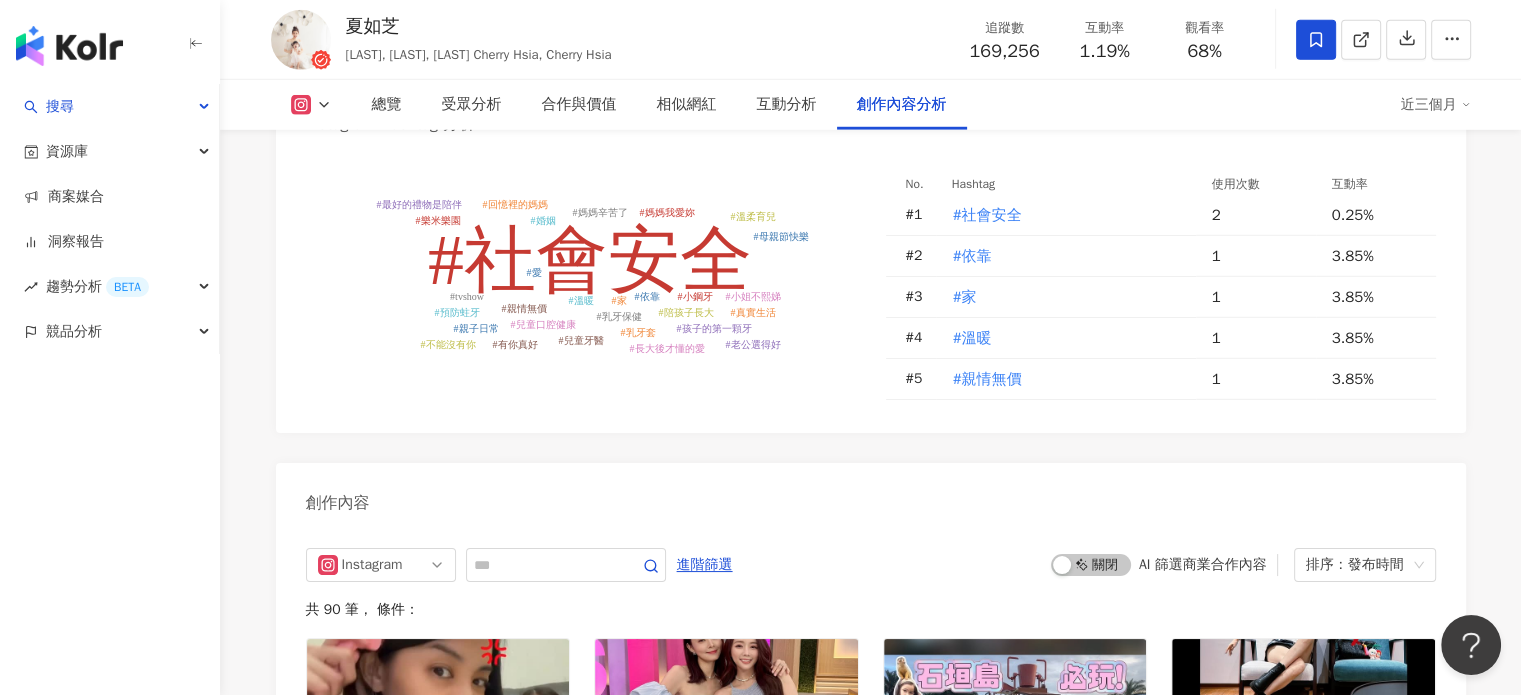 scroll, scrollTop: 6200, scrollLeft: 0, axis: vertical 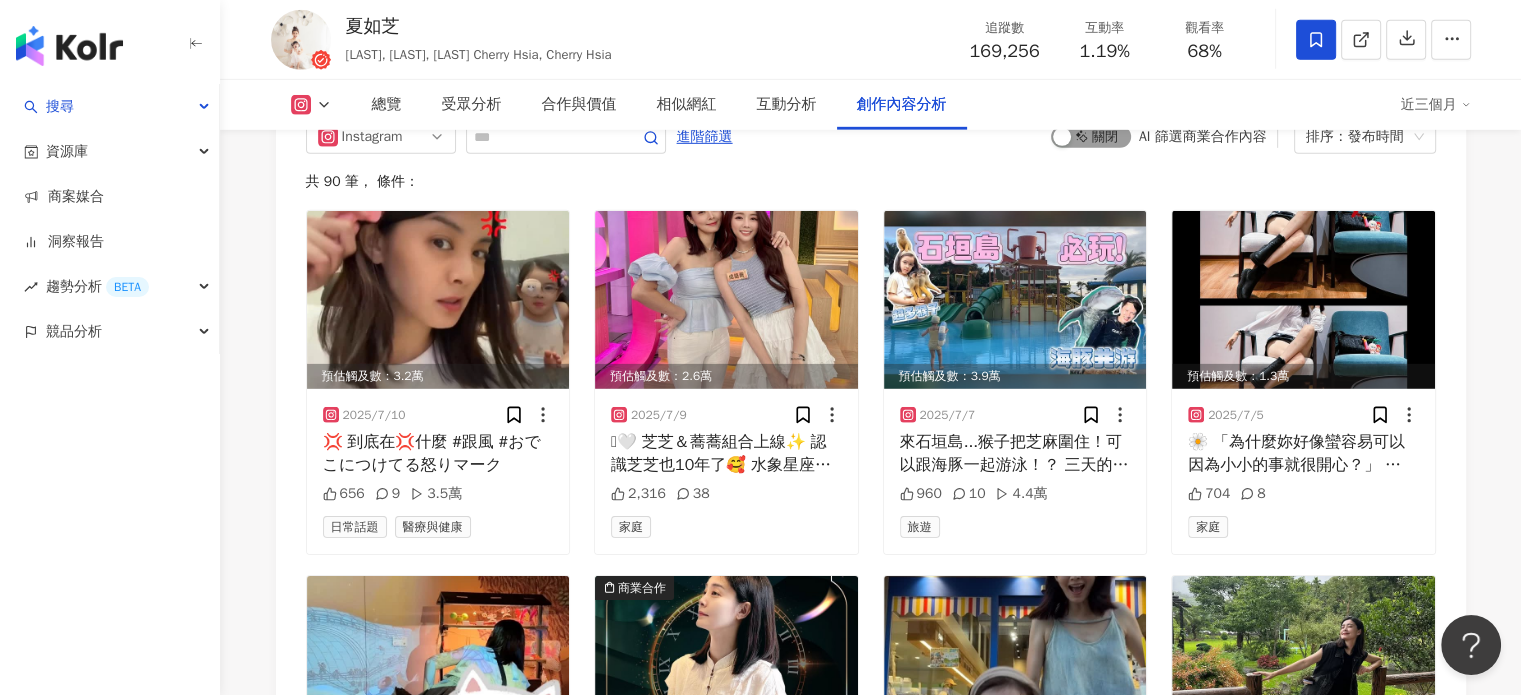 click on "啟動 關閉" at bounding box center (1091, 137) 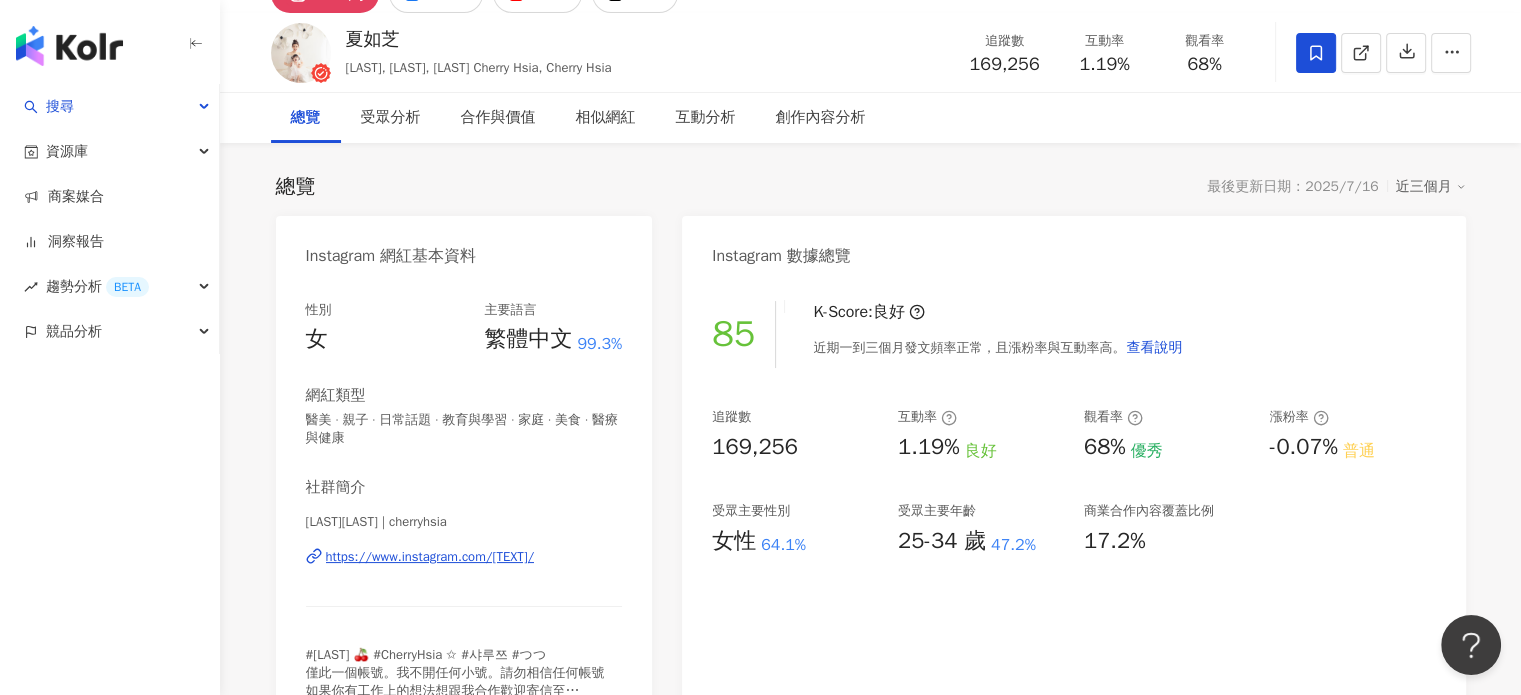 scroll, scrollTop: 0, scrollLeft: 0, axis: both 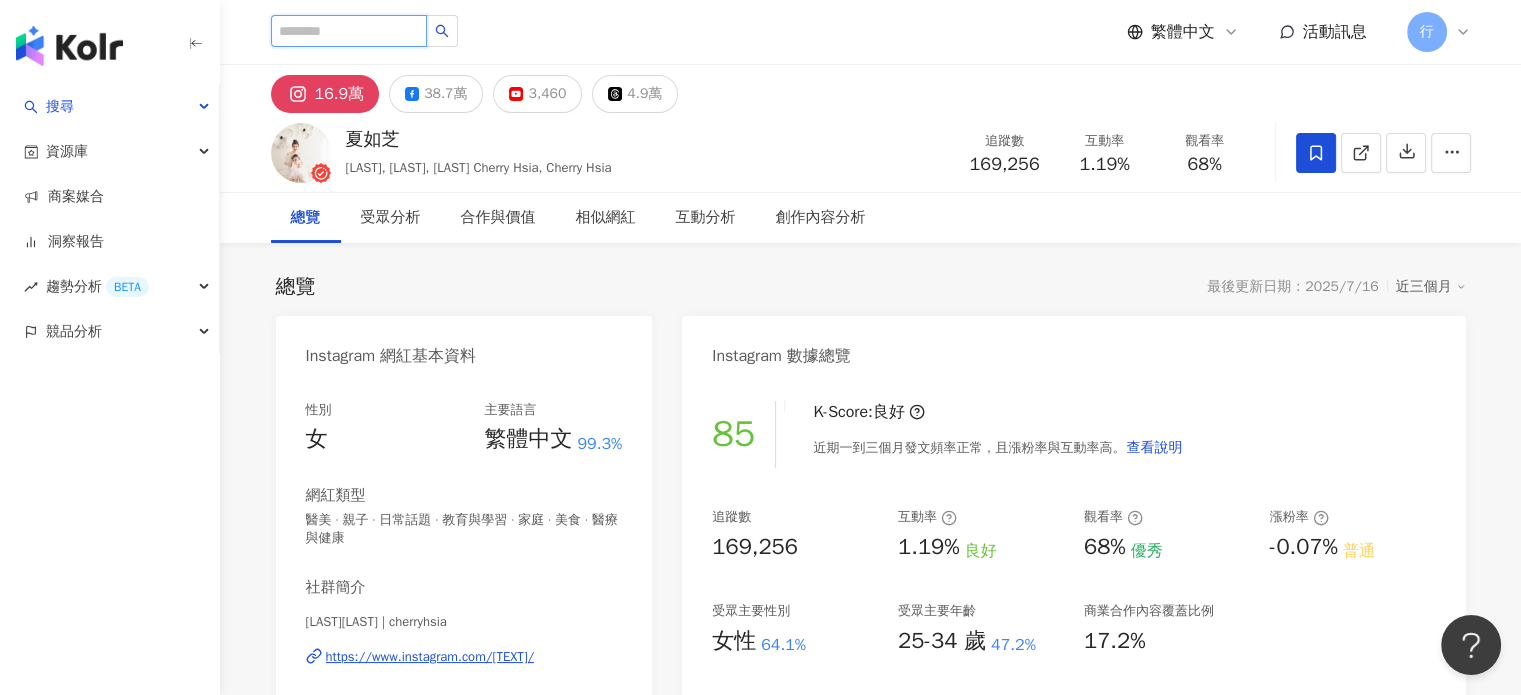 click at bounding box center (349, 31) 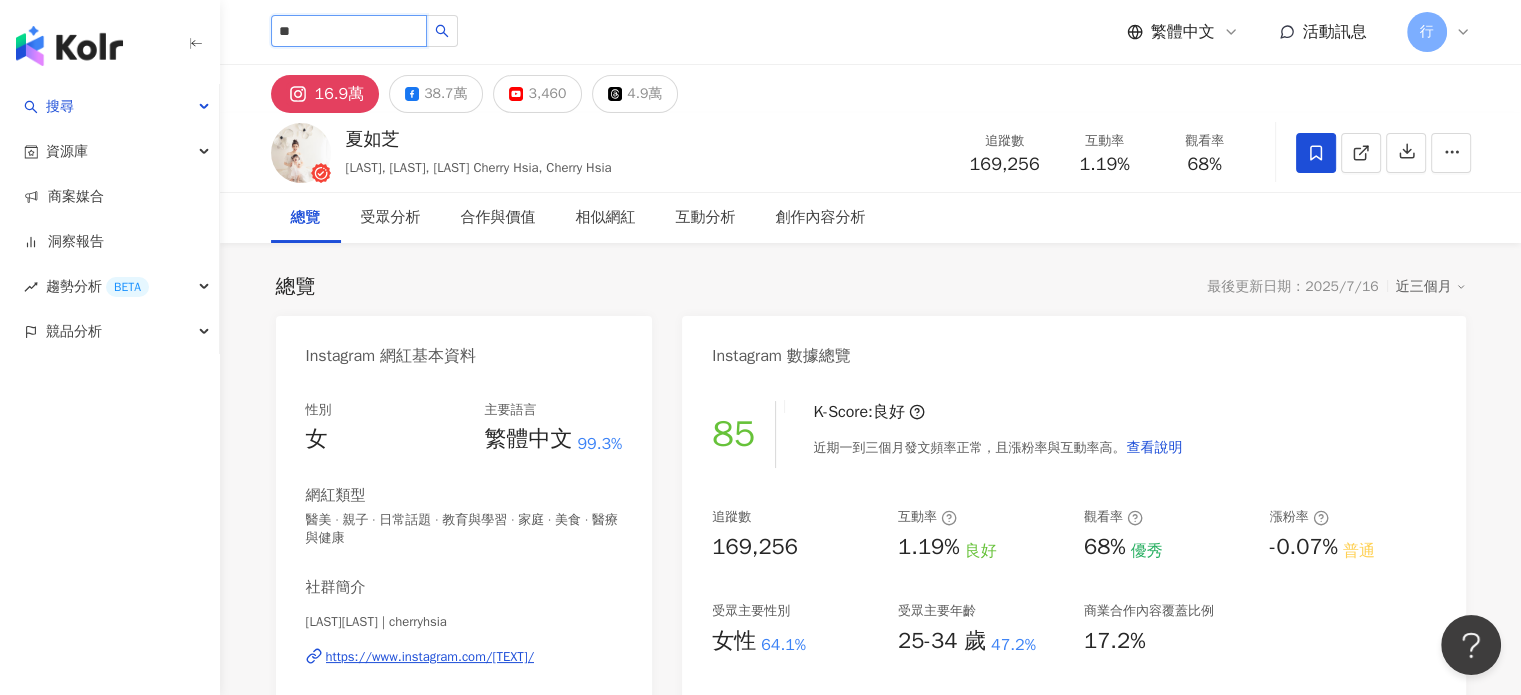 type on "*" 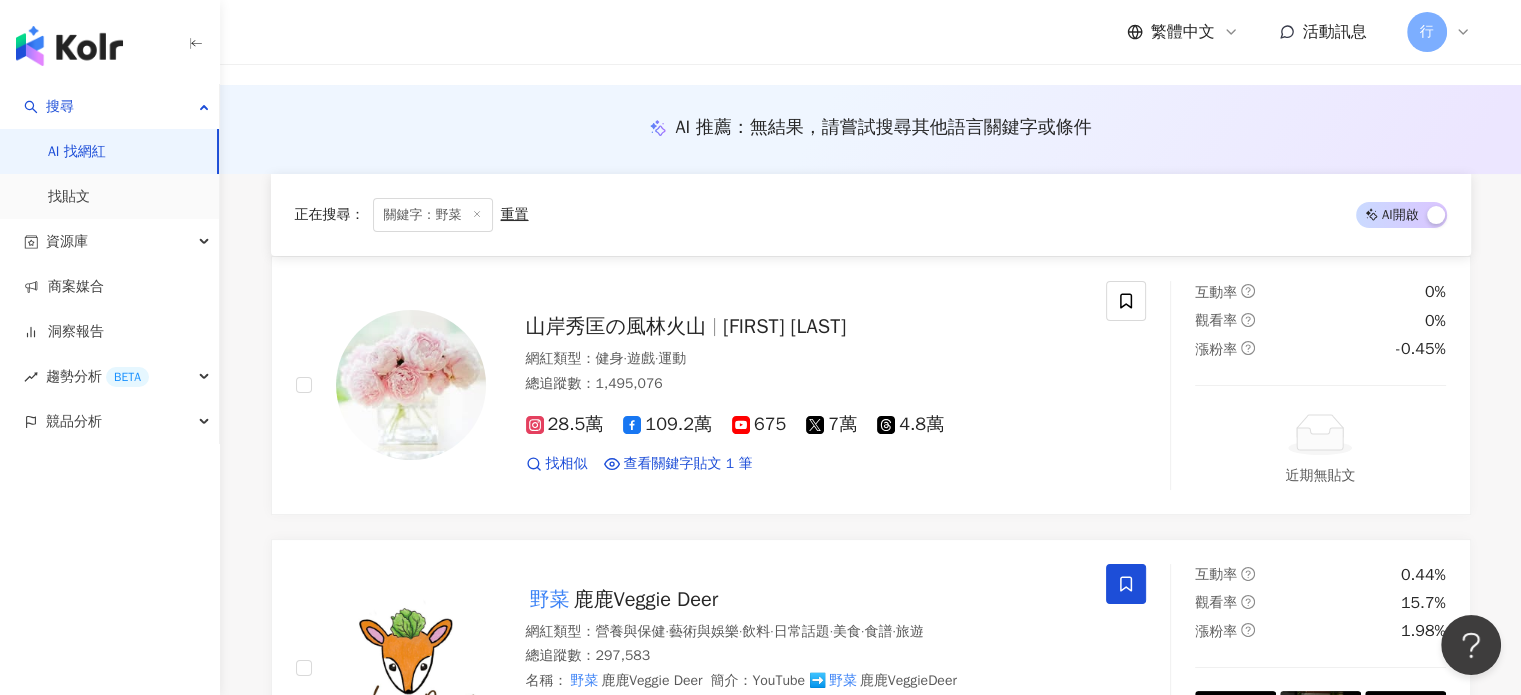 scroll, scrollTop: 400, scrollLeft: 0, axis: vertical 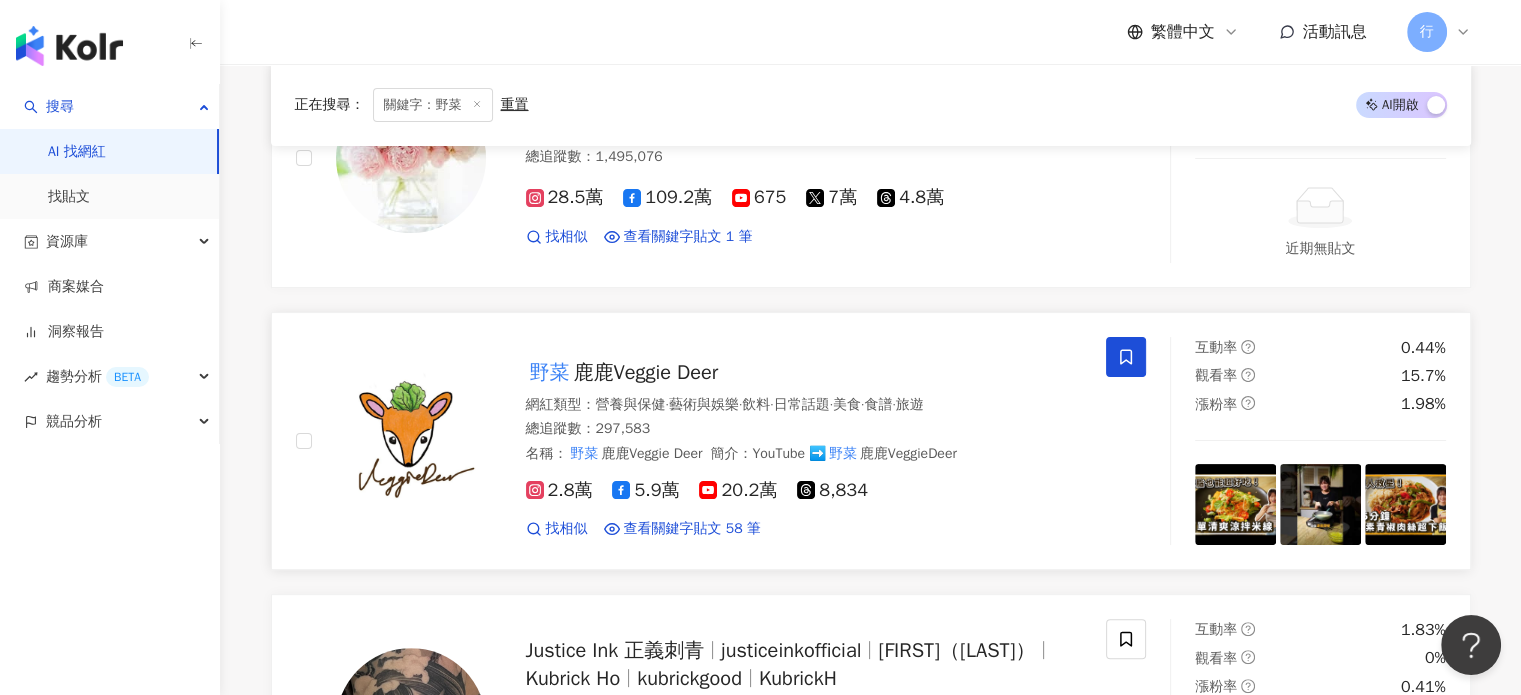 click on "鹿鹿Veggie Deer" at bounding box center (646, 372) 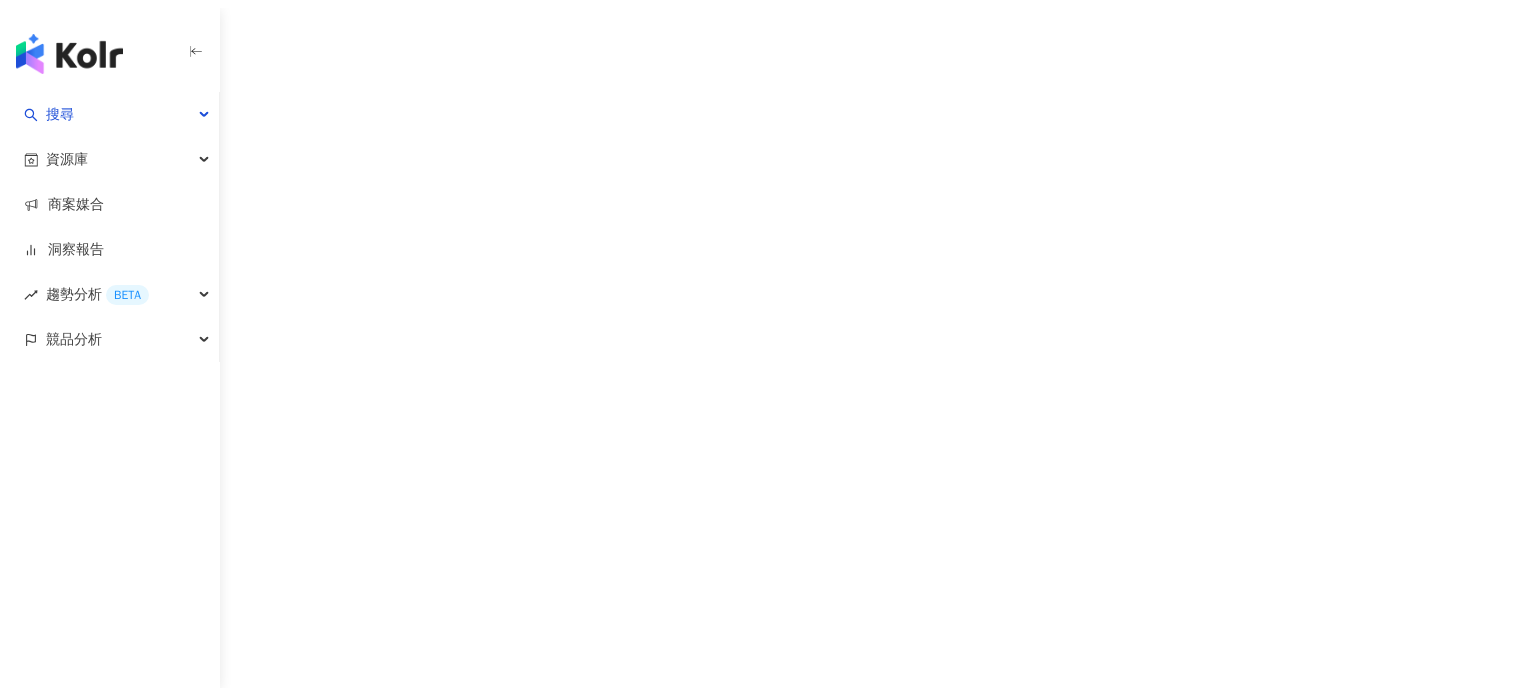 scroll, scrollTop: 0, scrollLeft: 0, axis: both 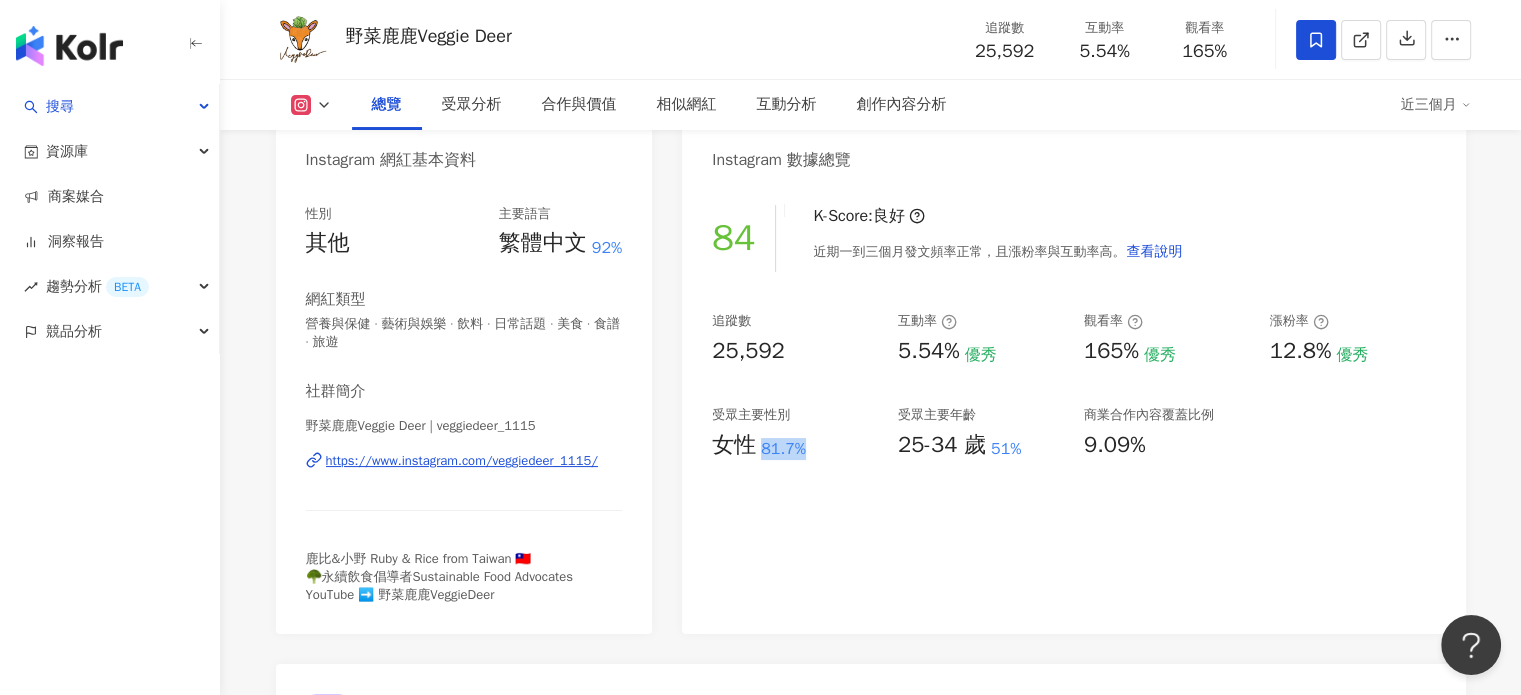 drag, startPoint x: 756, startPoint y: 449, endPoint x: 810, endPoint y: 451, distance: 54.037025 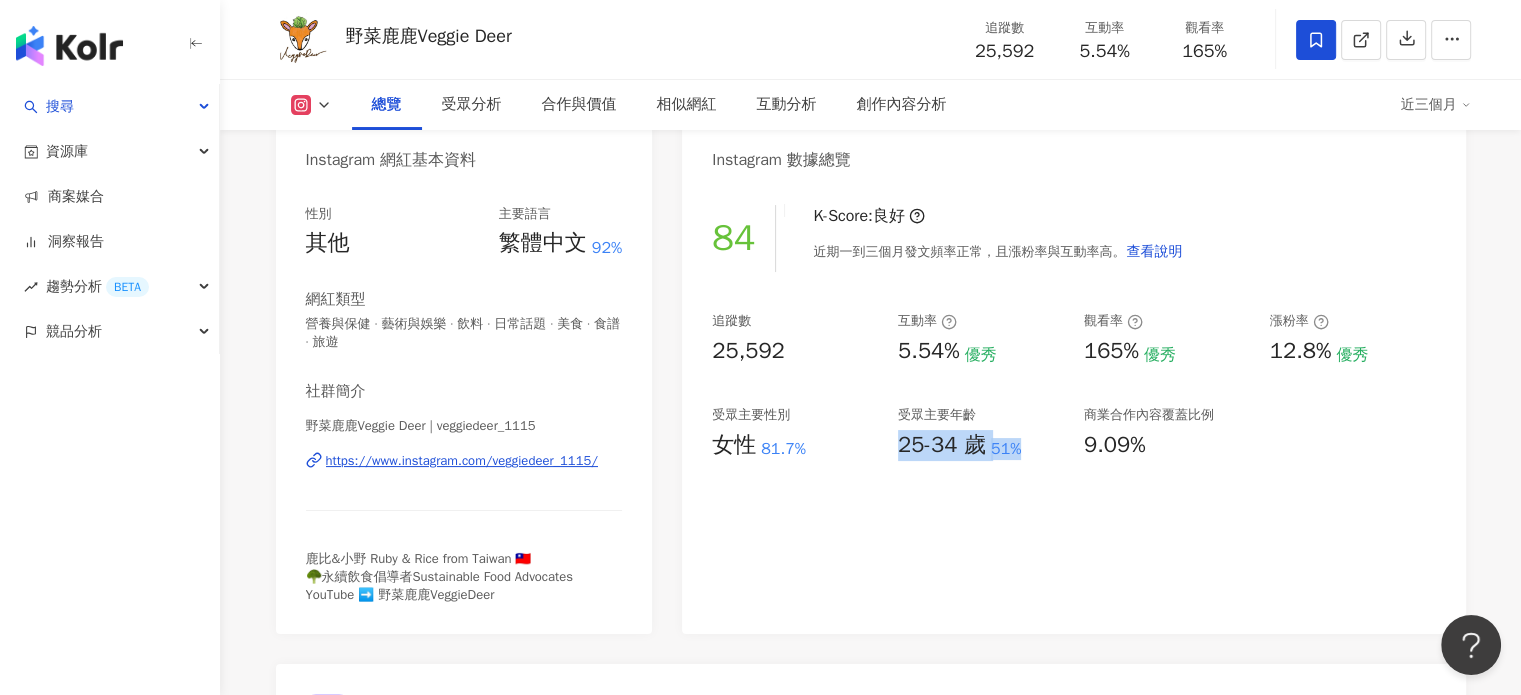 drag, startPoint x: 901, startPoint y: 449, endPoint x: 1023, endPoint y: 448, distance: 122.0041 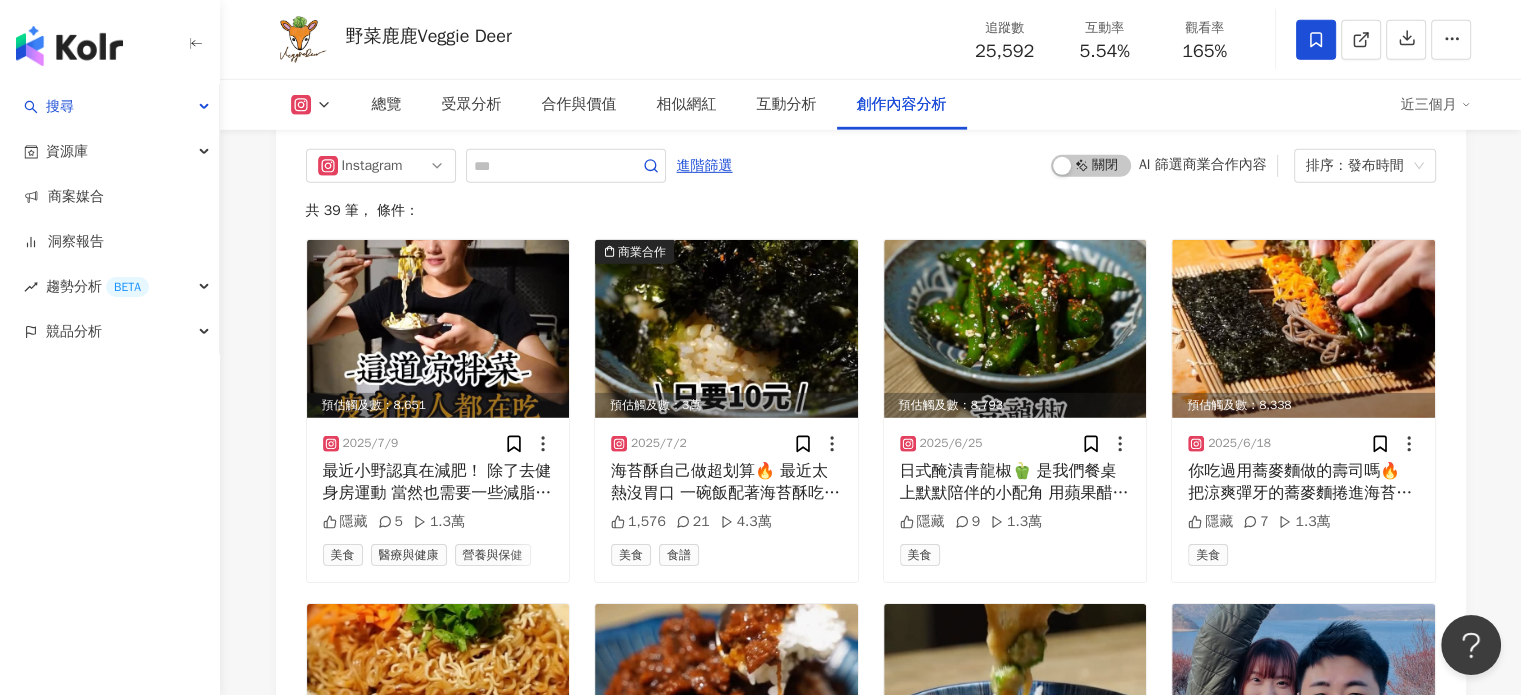 scroll, scrollTop: 6200, scrollLeft: 0, axis: vertical 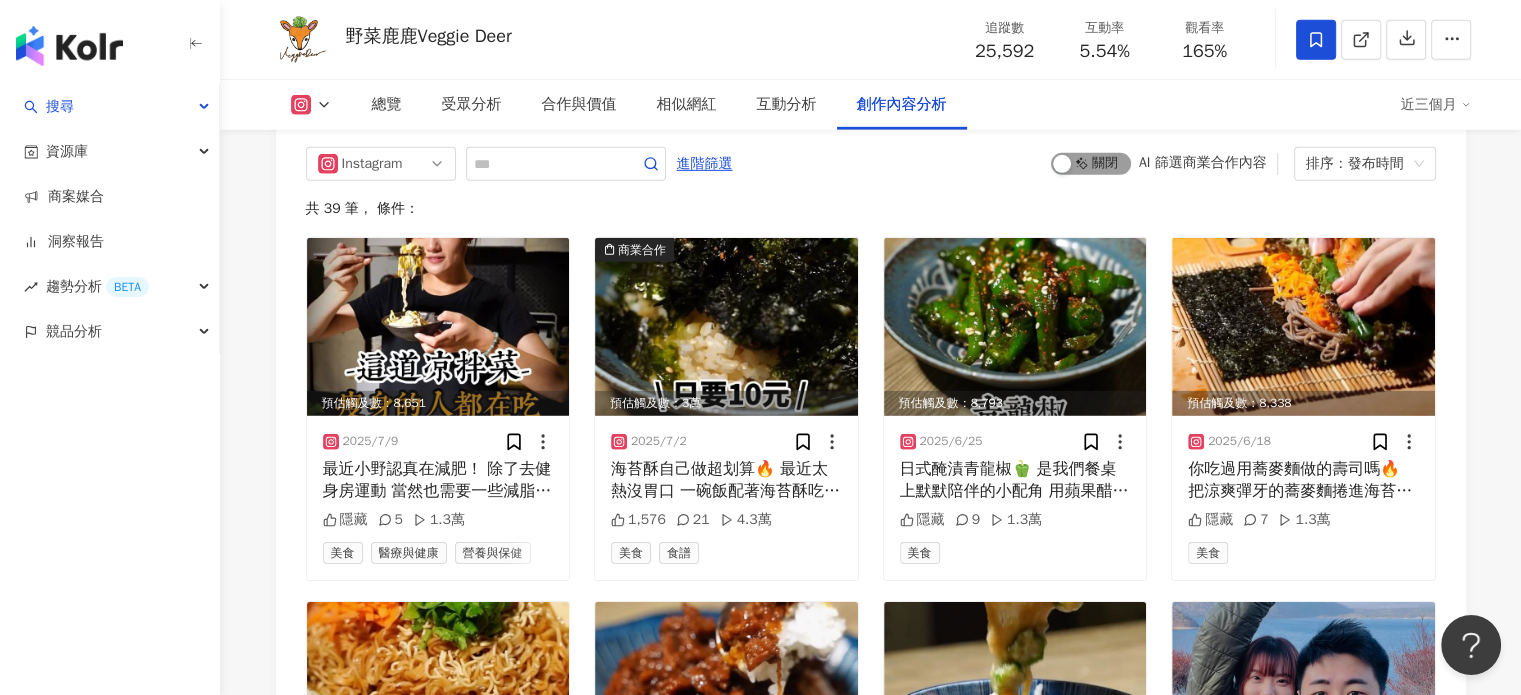 click on "啟動 關閉" at bounding box center [1091, 164] 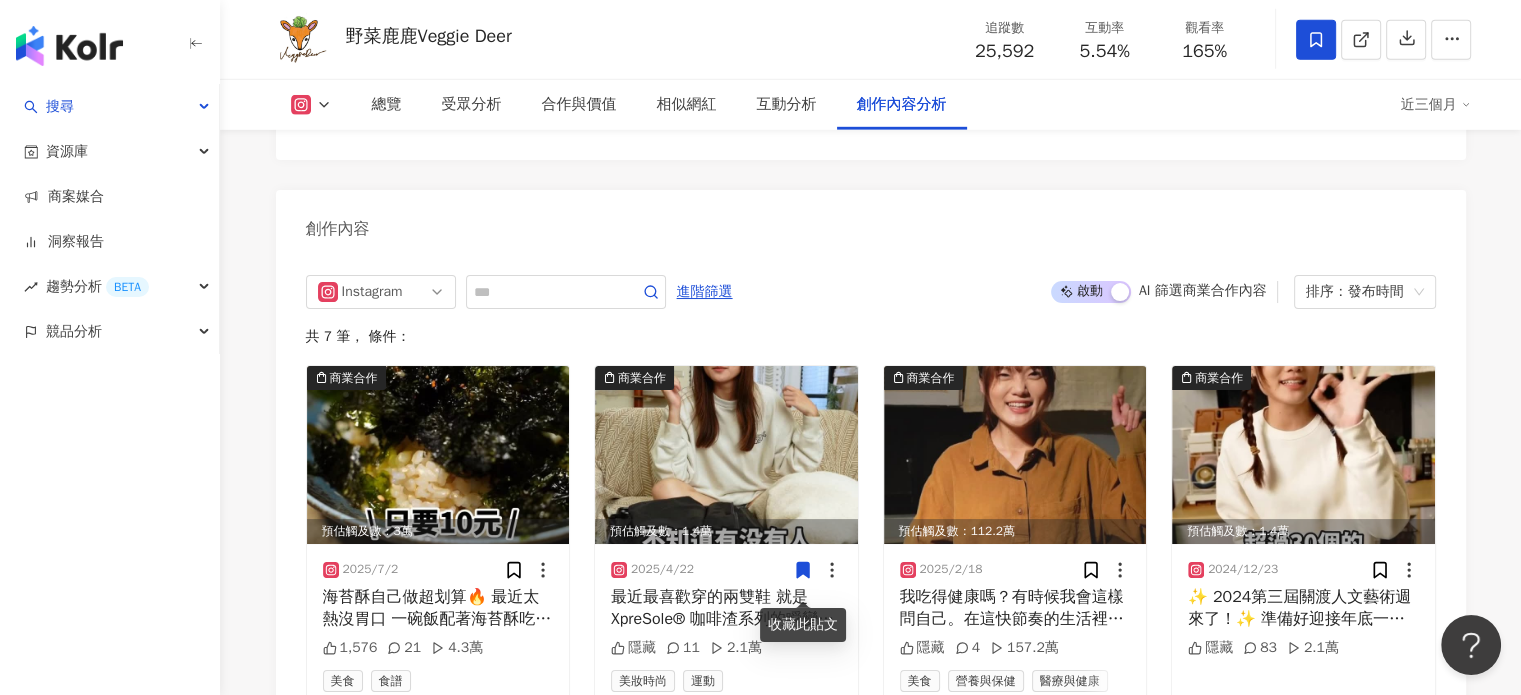 scroll, scrollTop: 6048, scrollLeft: 0, axis: vertical 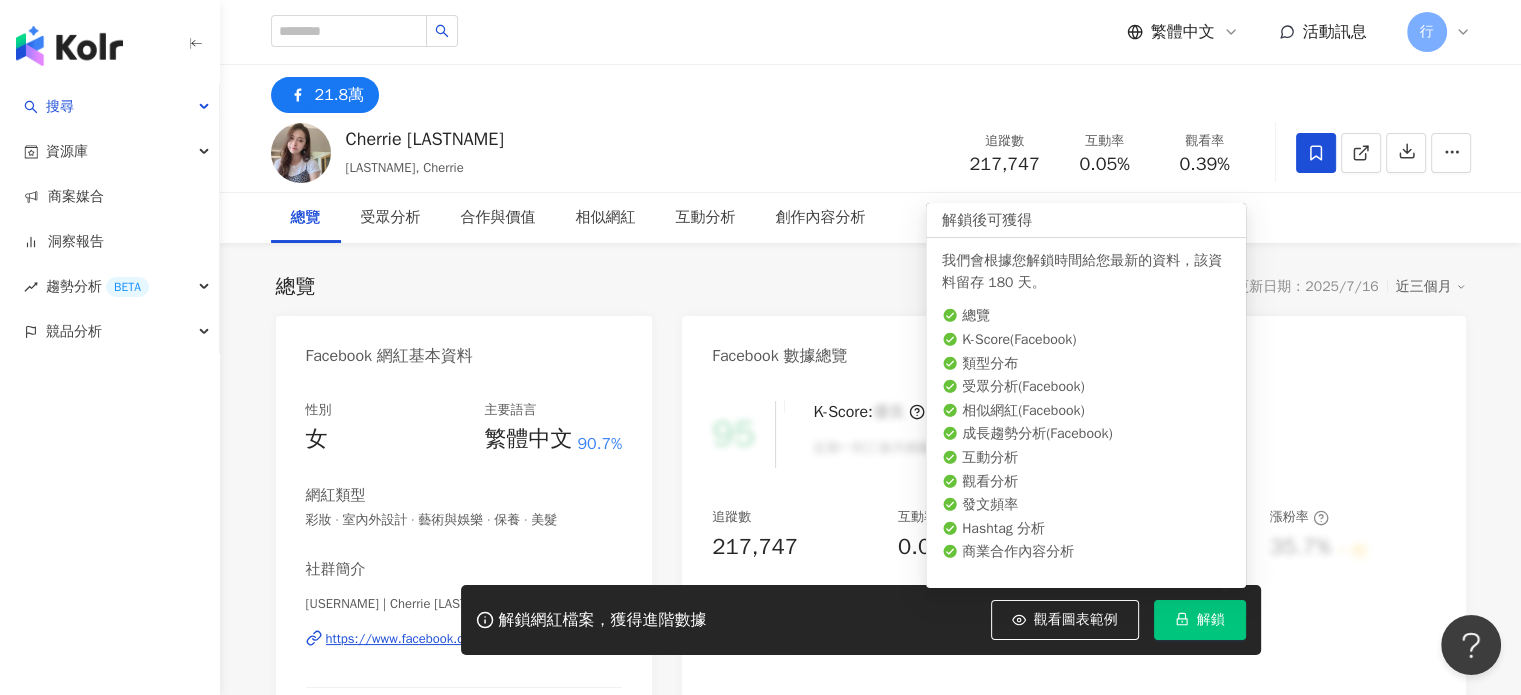 click on "解鎖" at bounding box center (1200, 620) 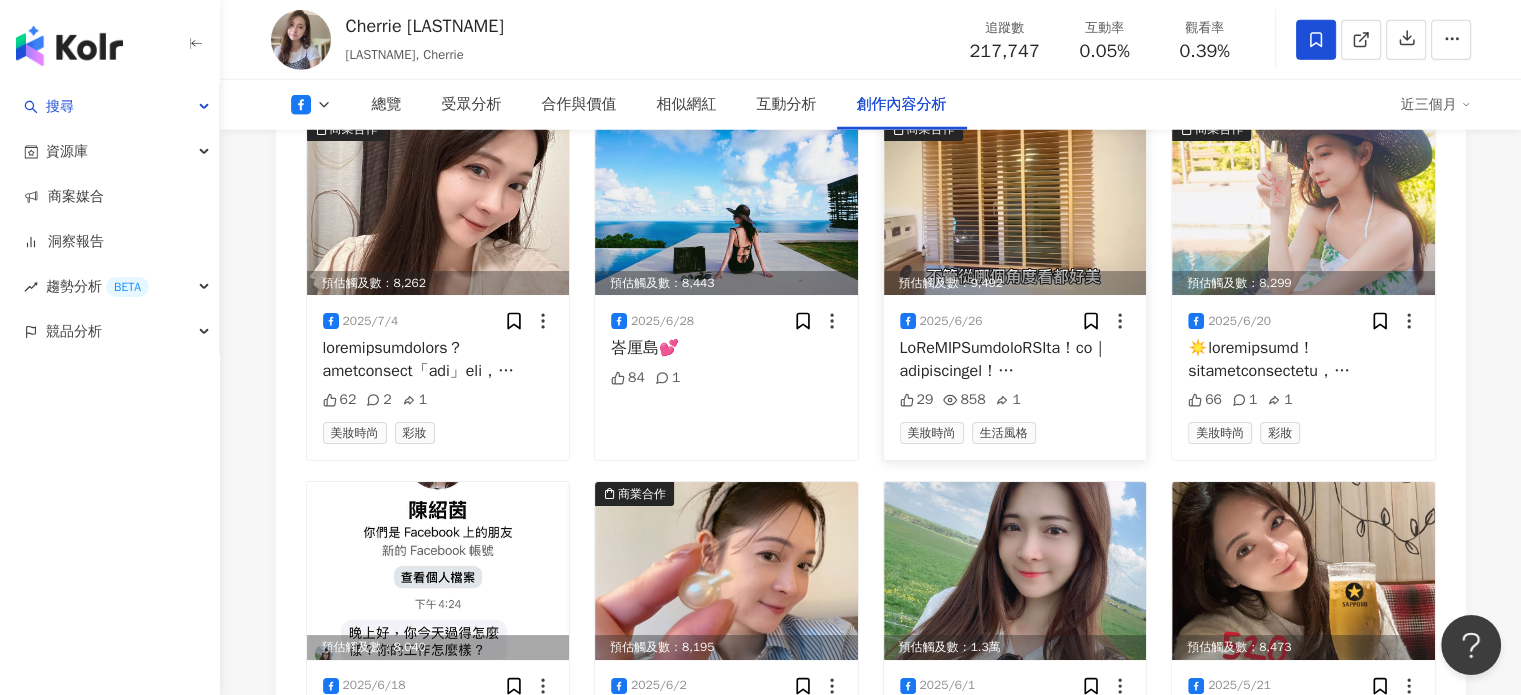 scroll, scrollTop: 5400, scrollLeft: 0, axis: vertical 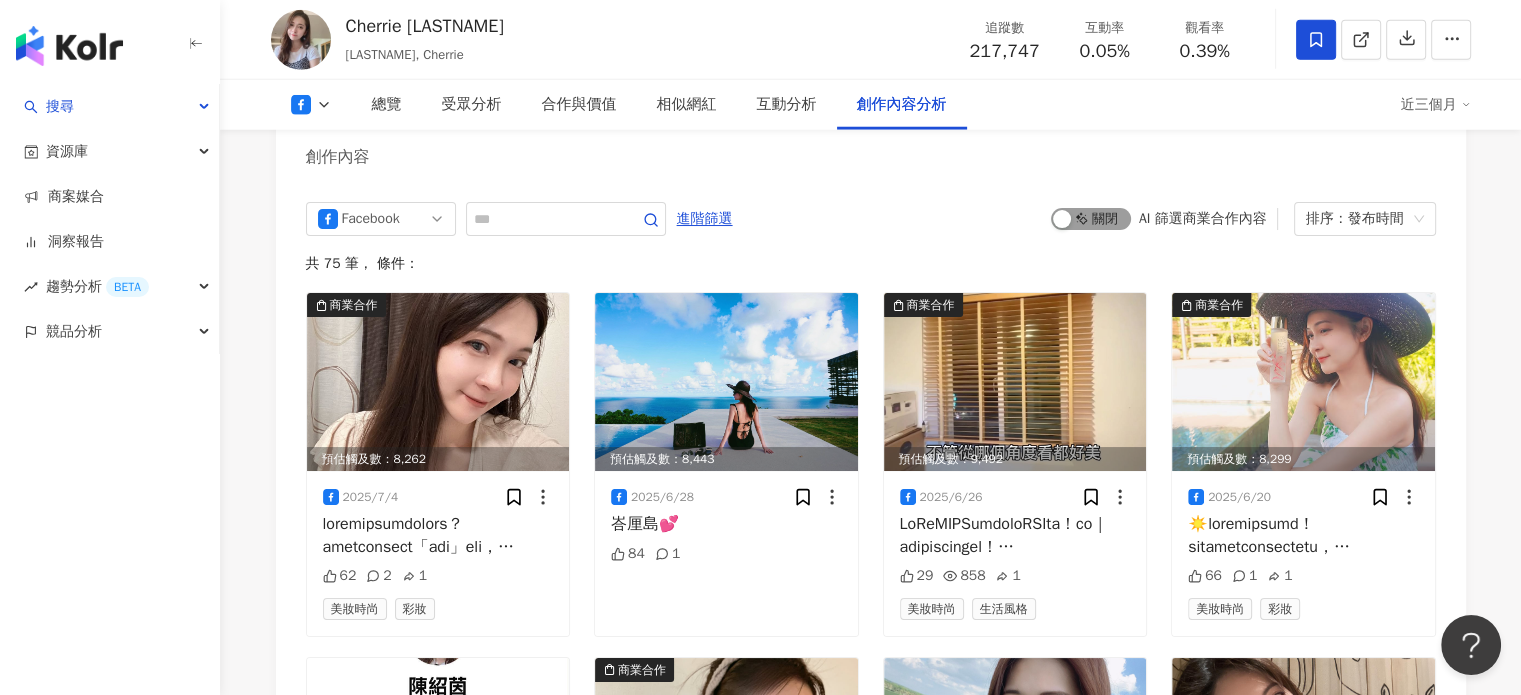 click on "啟動 關閉" at bounding box center [1091, 219] 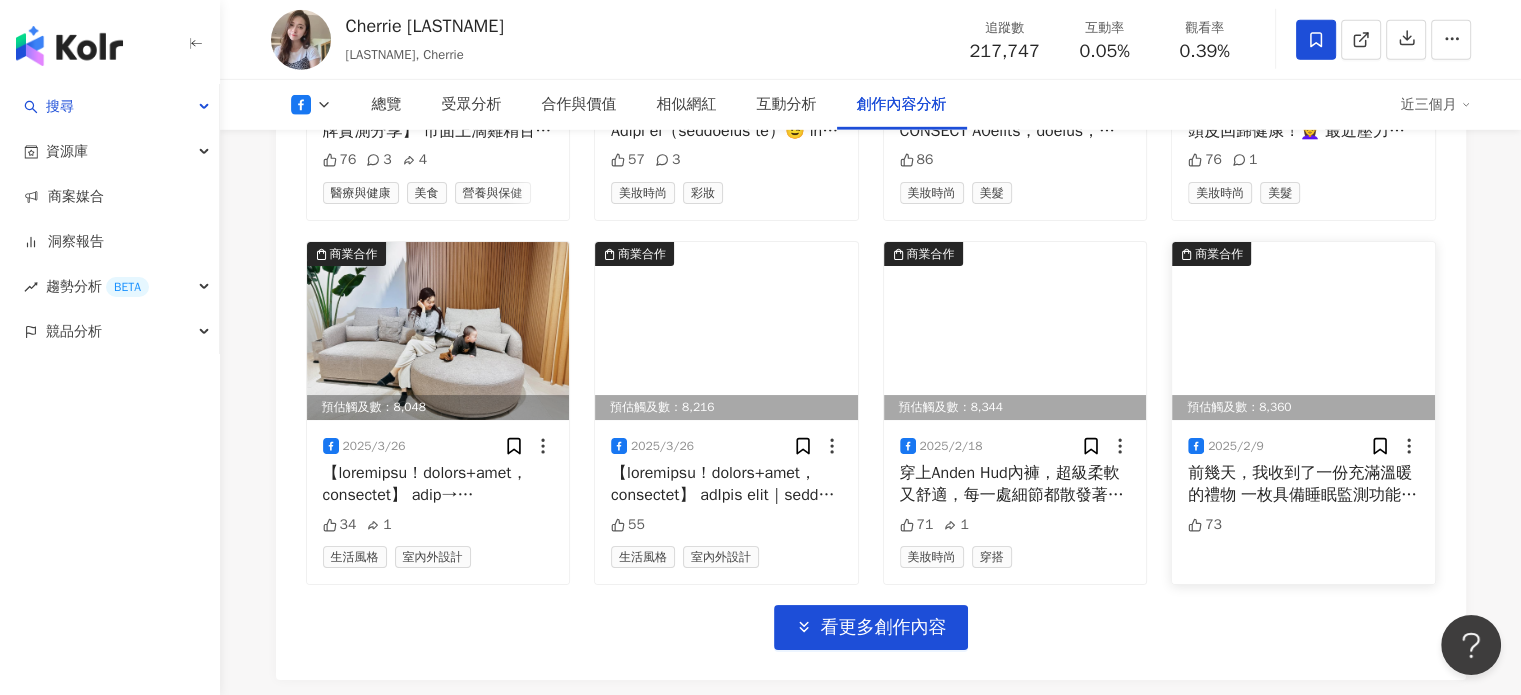 scroll, scrollTop: 6399, scrollLeft: 0, axis: vertical 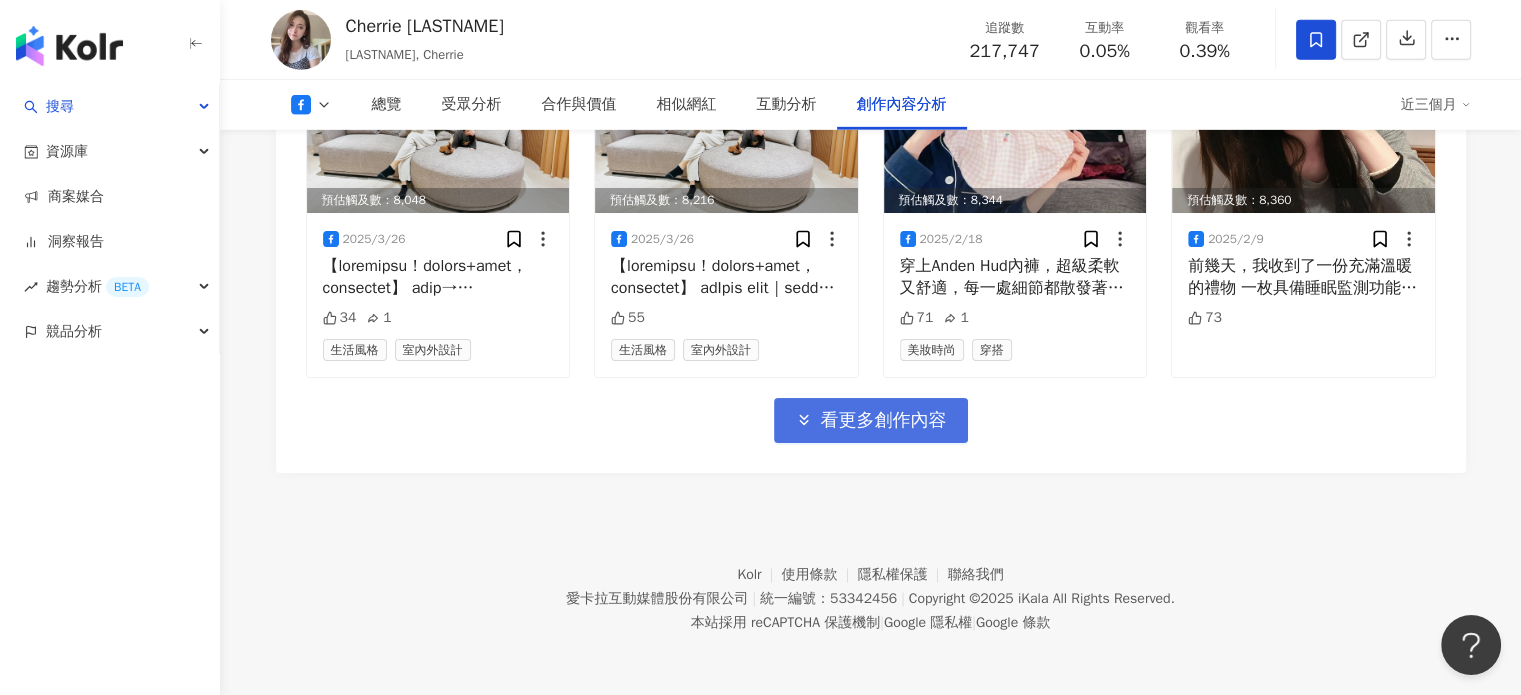click on "看更多創作內容" at bounding box center (884, 421) 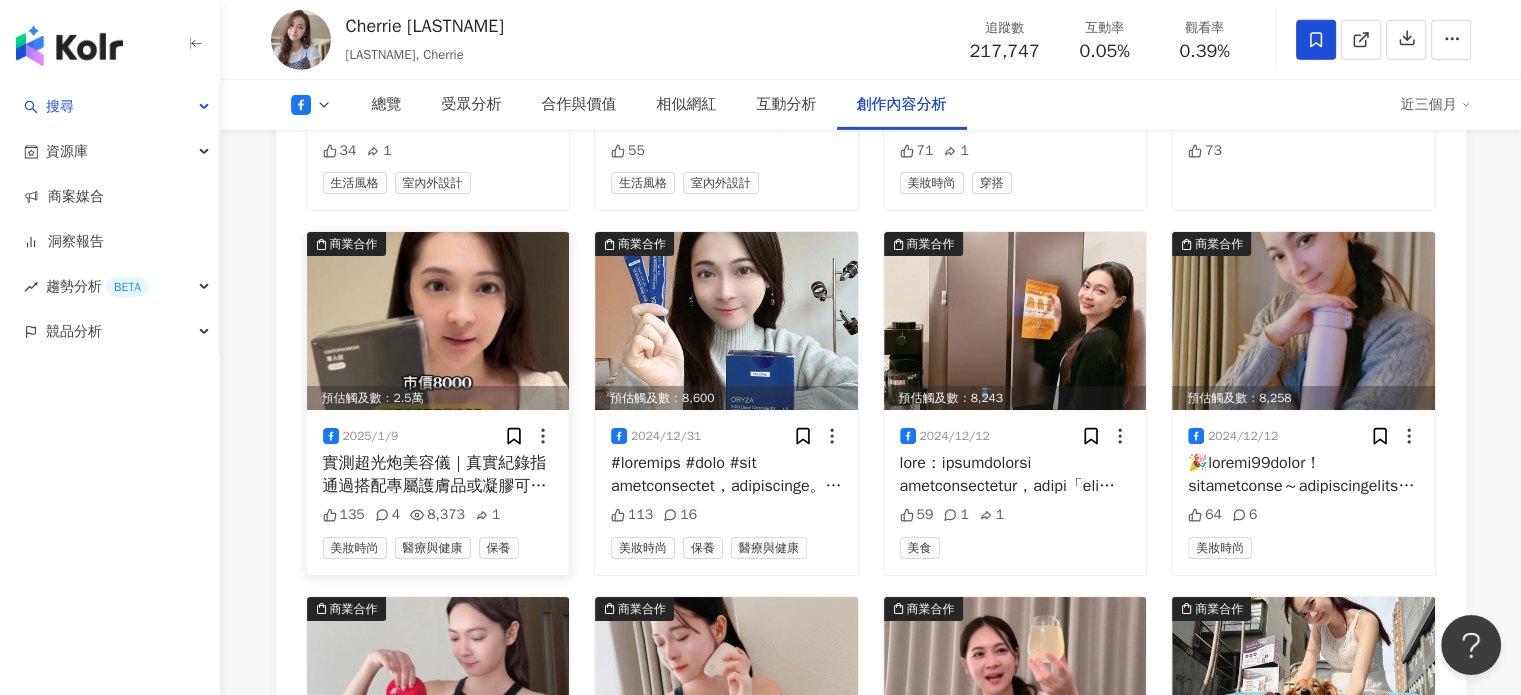 scroll, scrollTop: 6499, scrollLeft: 0, axis: vertical 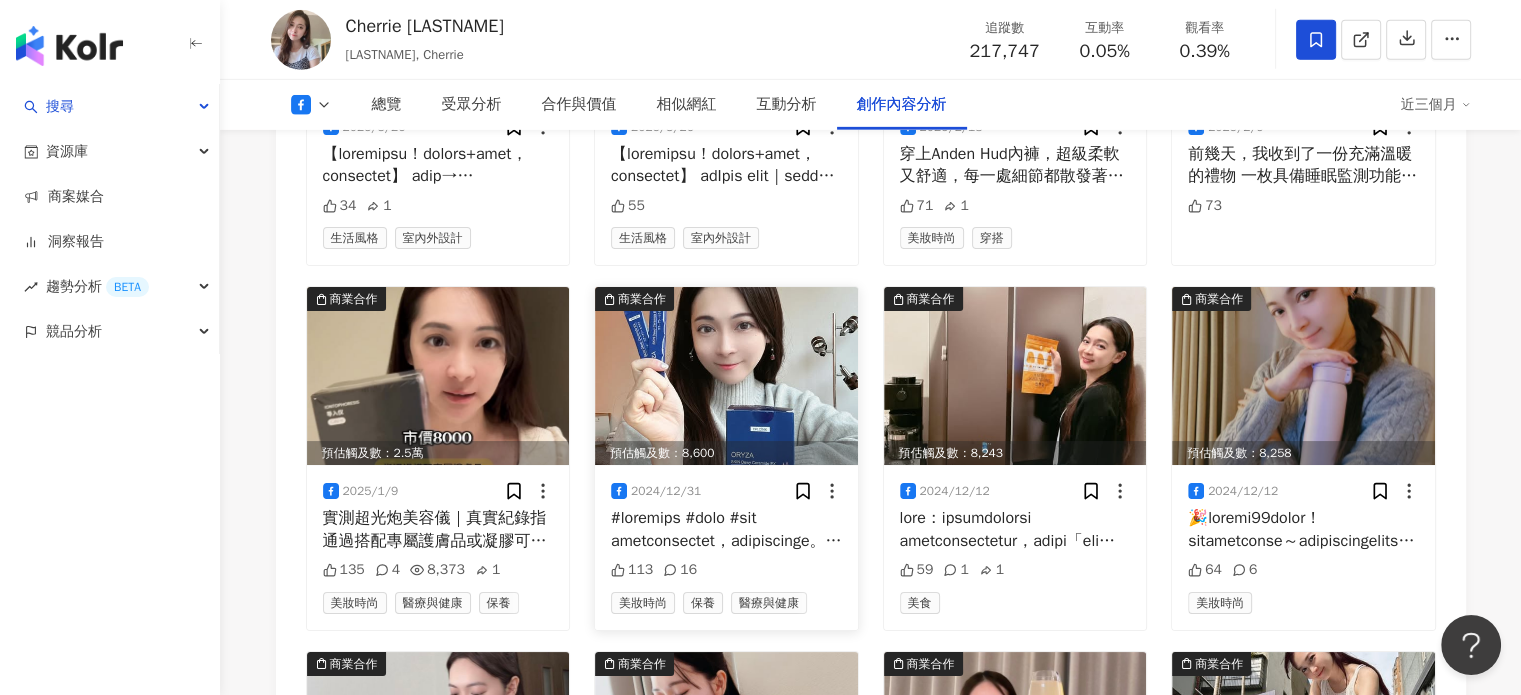 click at bounding box center (726, 376) 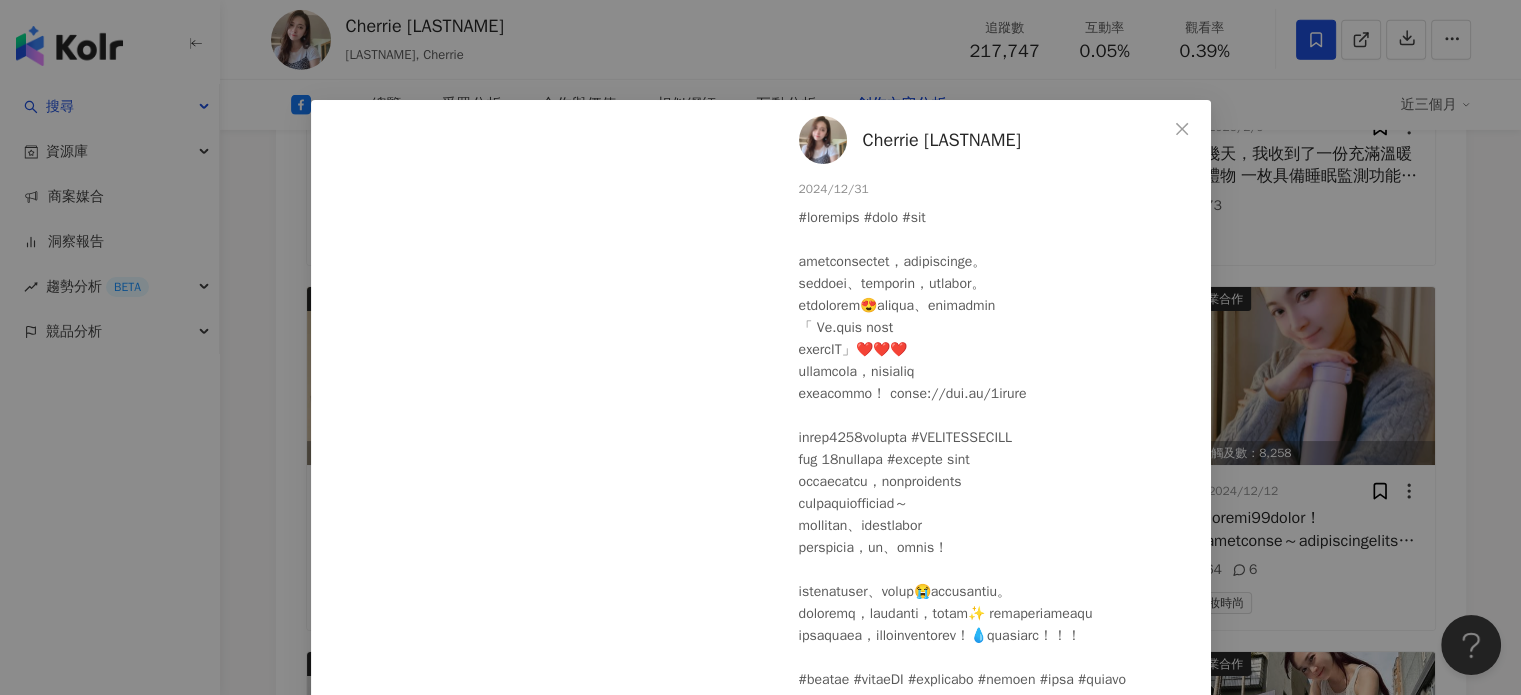 scroll, scrollTop: 0, scrollLeft: 0, axis: both 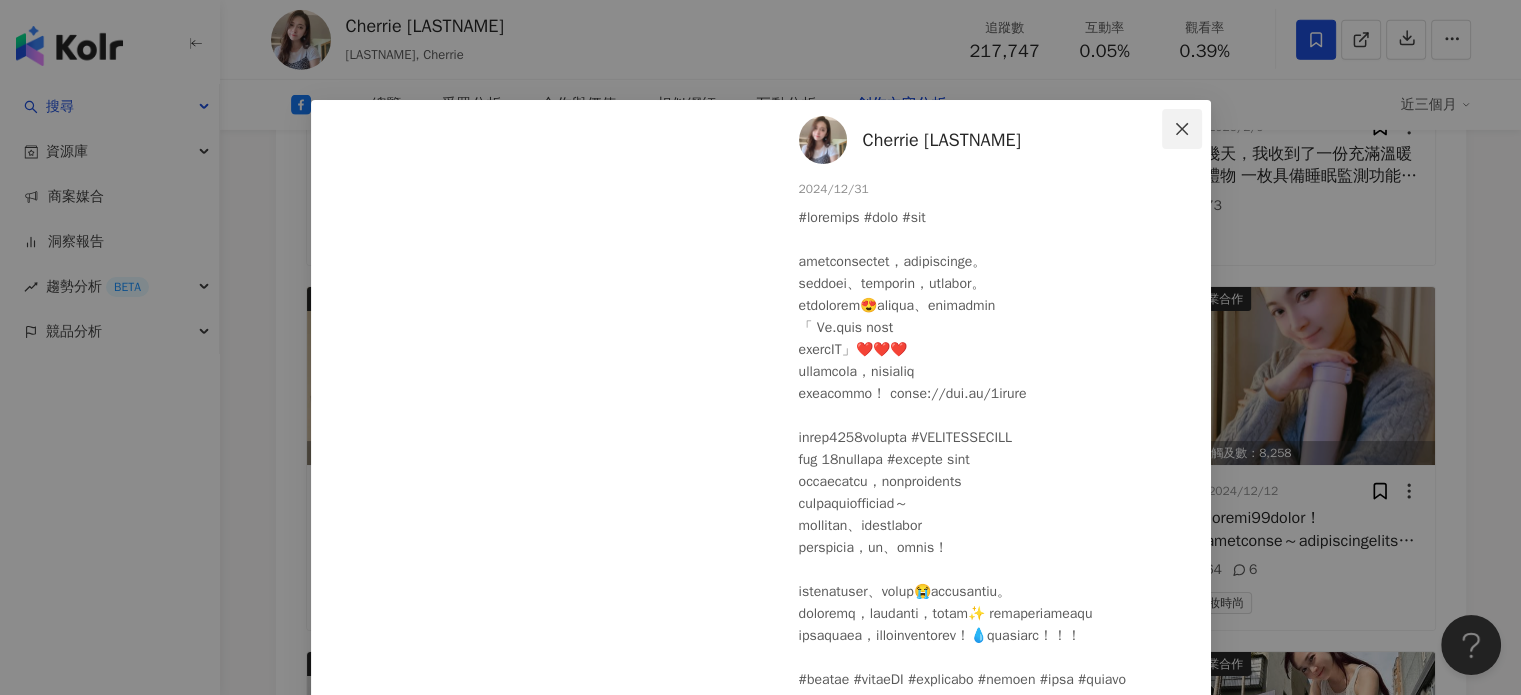 click at bounding box center [1182, 129] 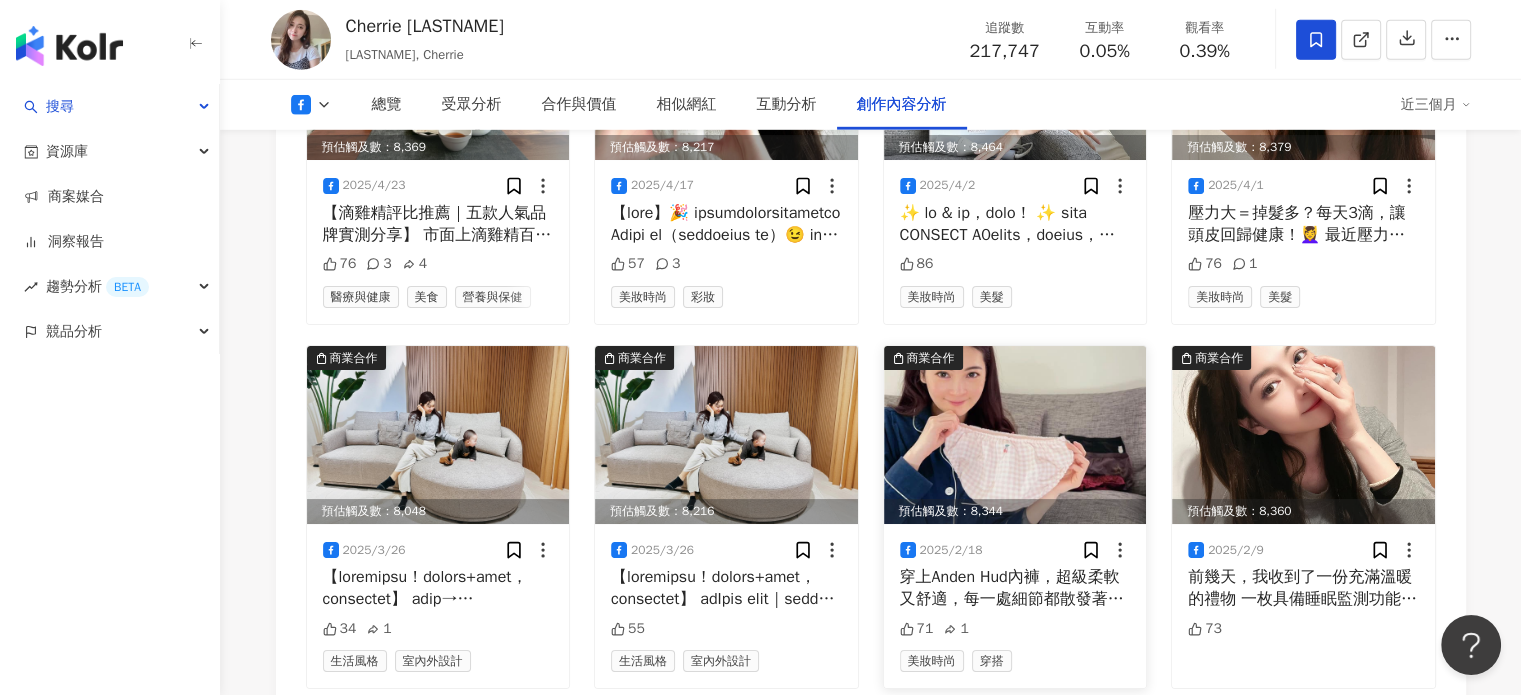 scroll, scrollTop: 6090, scrollLeft: 0, axis: vertical 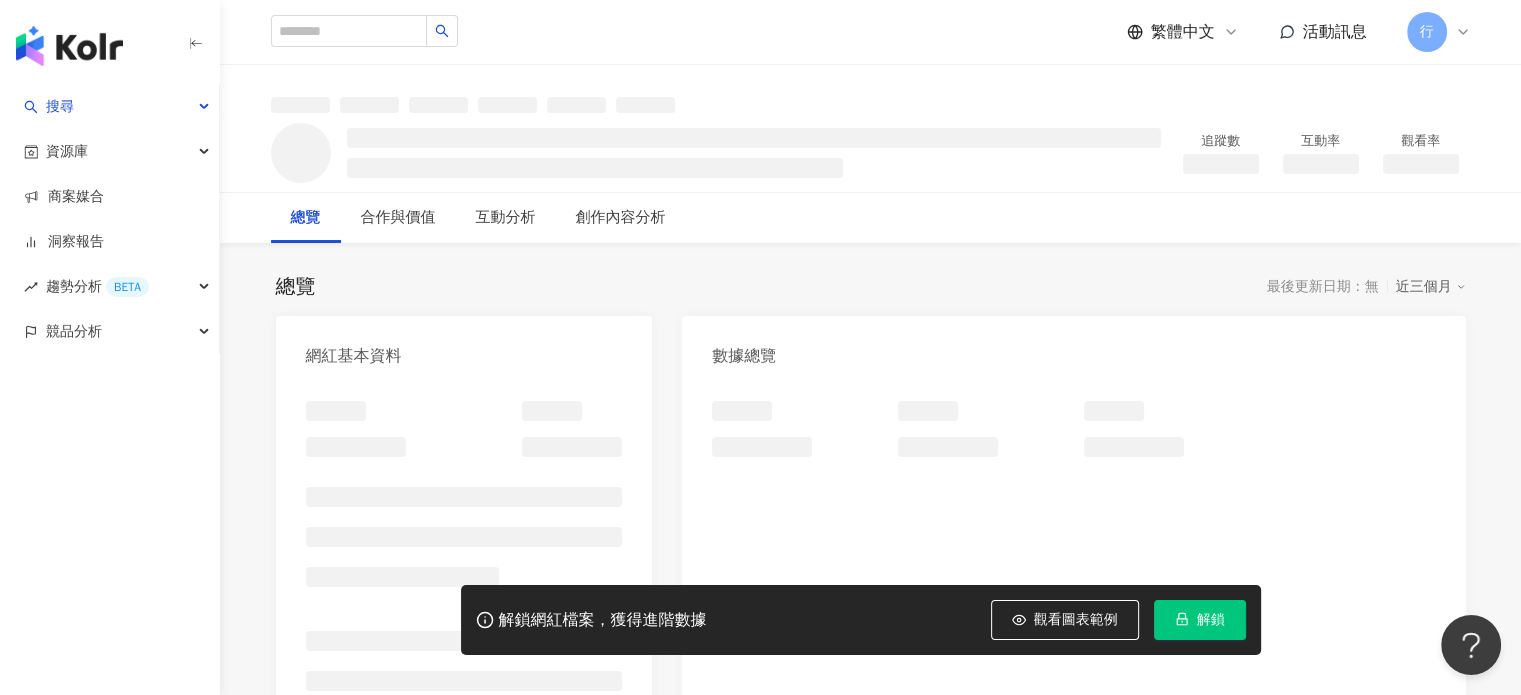 click on "解鎖" at bounding box center (1211, 620) 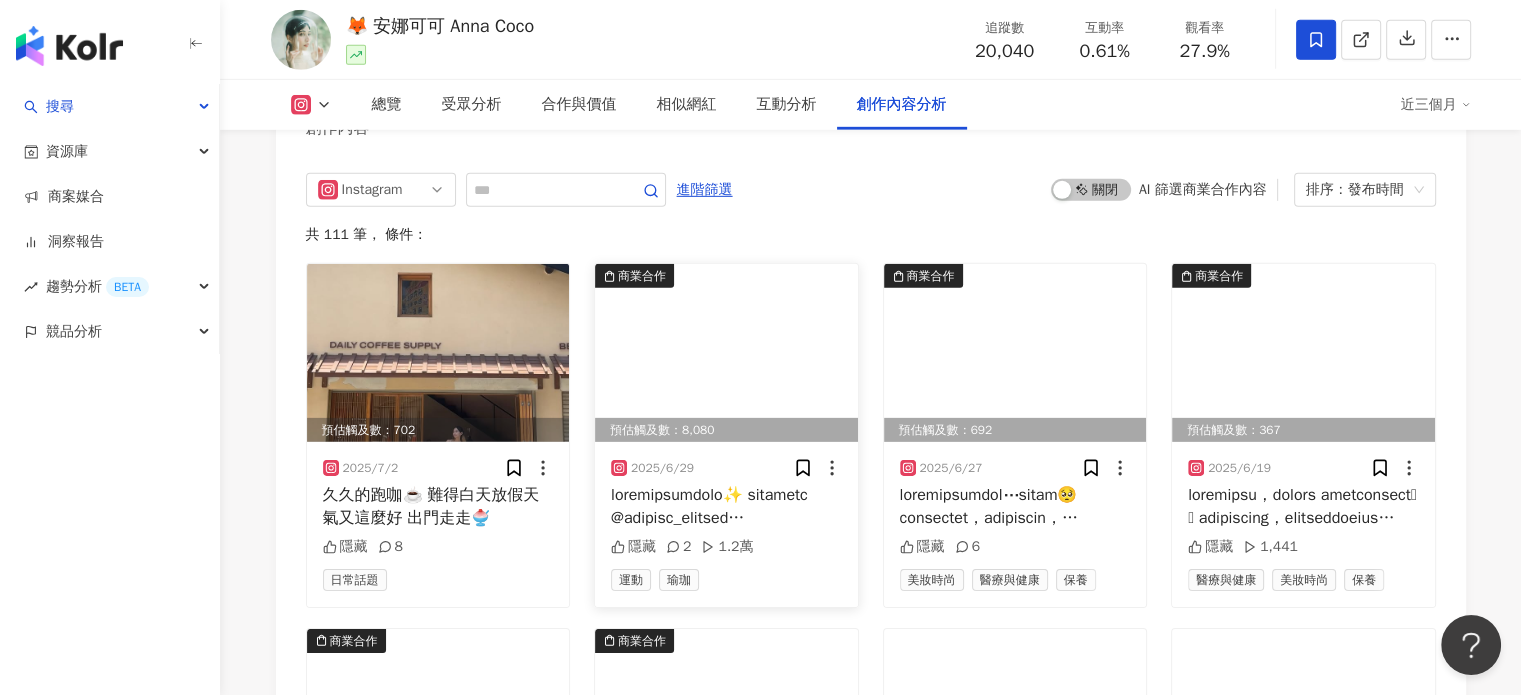 scroll, scrollTop: 6000, scrollLeft: 0, axis: vertical 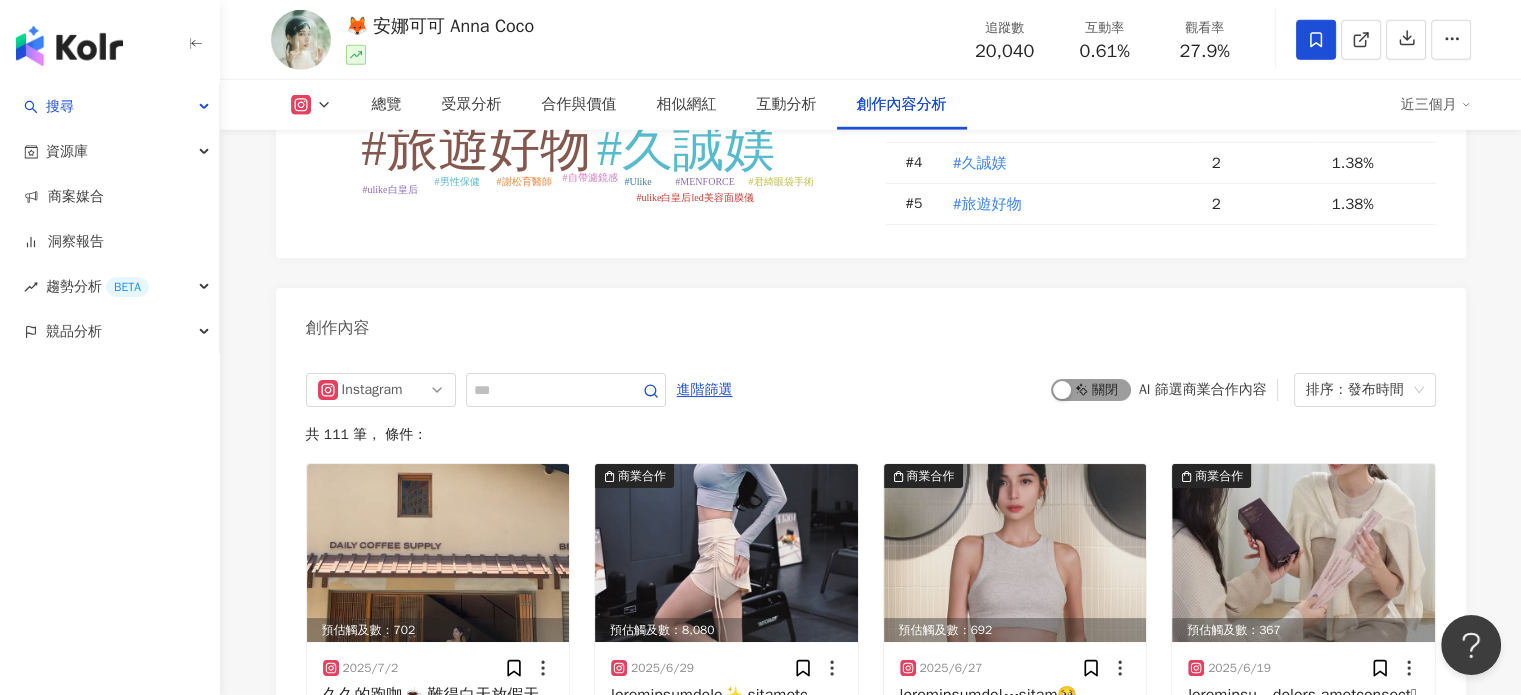 click on "啟動 關閉" at bounding box center [1091, 390] 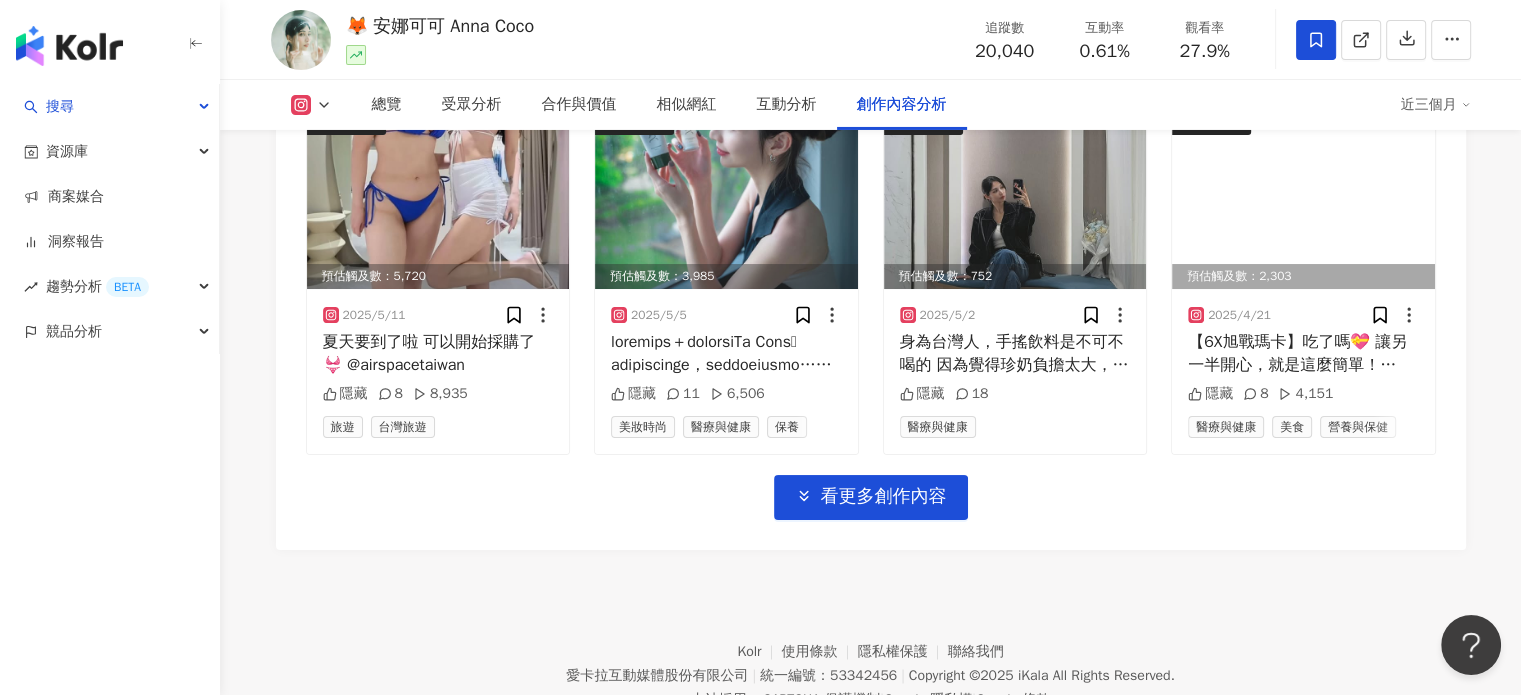 scroll, scrollTop: 7048, scrollLeft: 0, axis: vertical 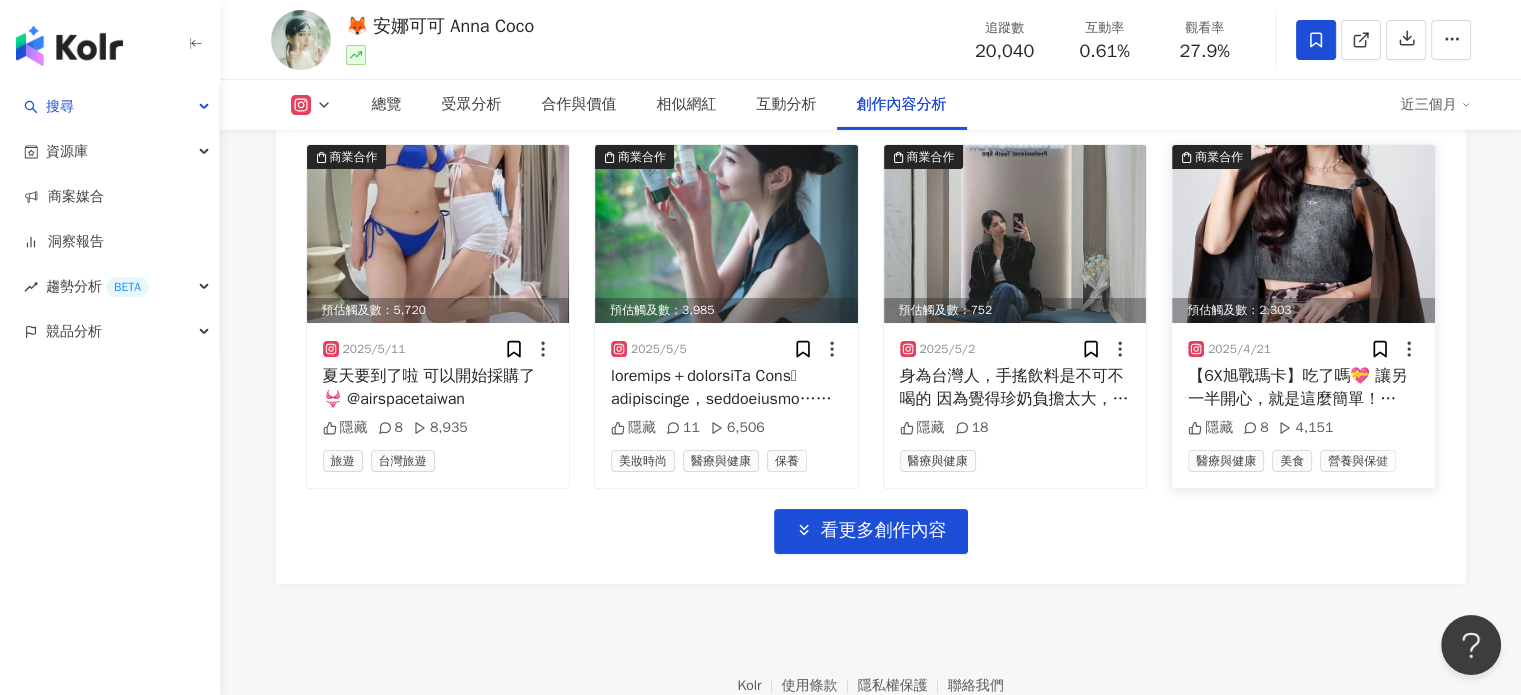 click at bounding box center [1303, 234] 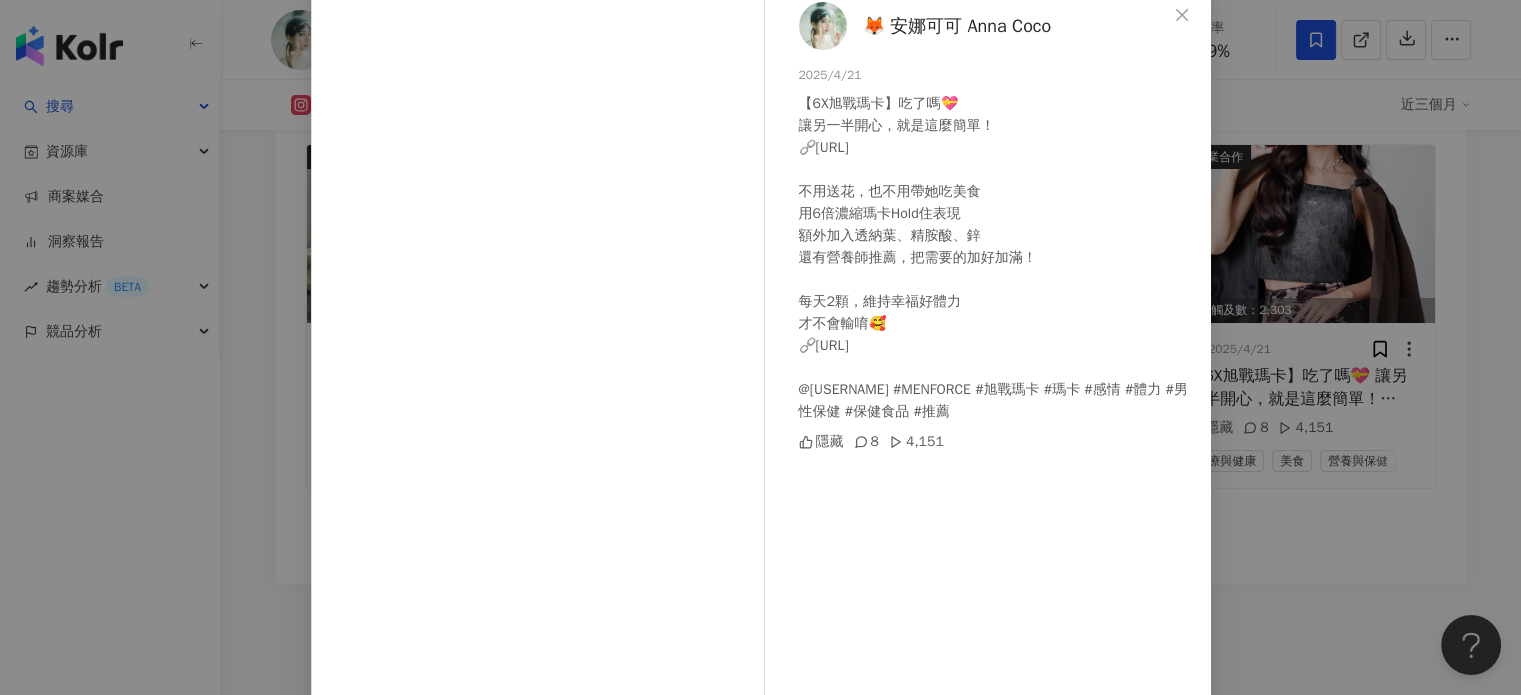 scroll, scrollTop: 80, scrollLeft: 0, axis: vertical 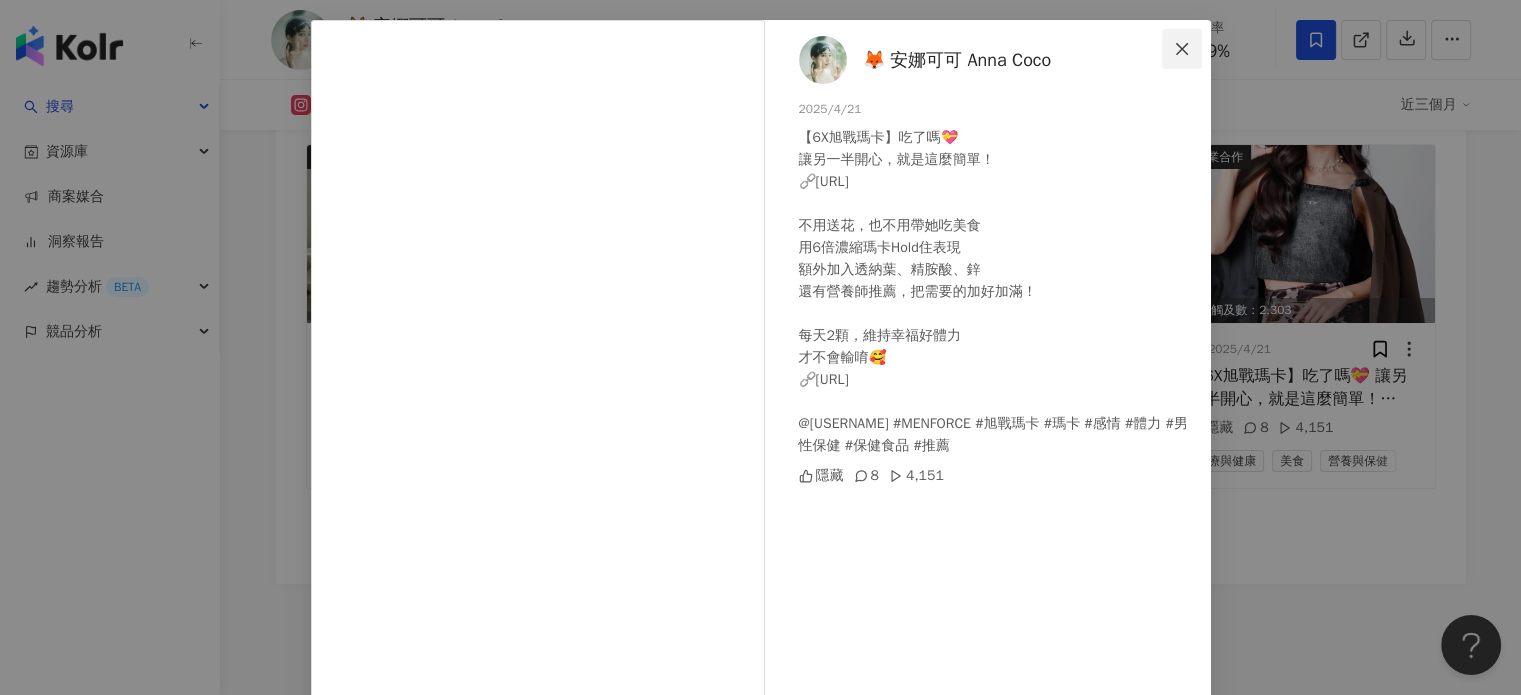click 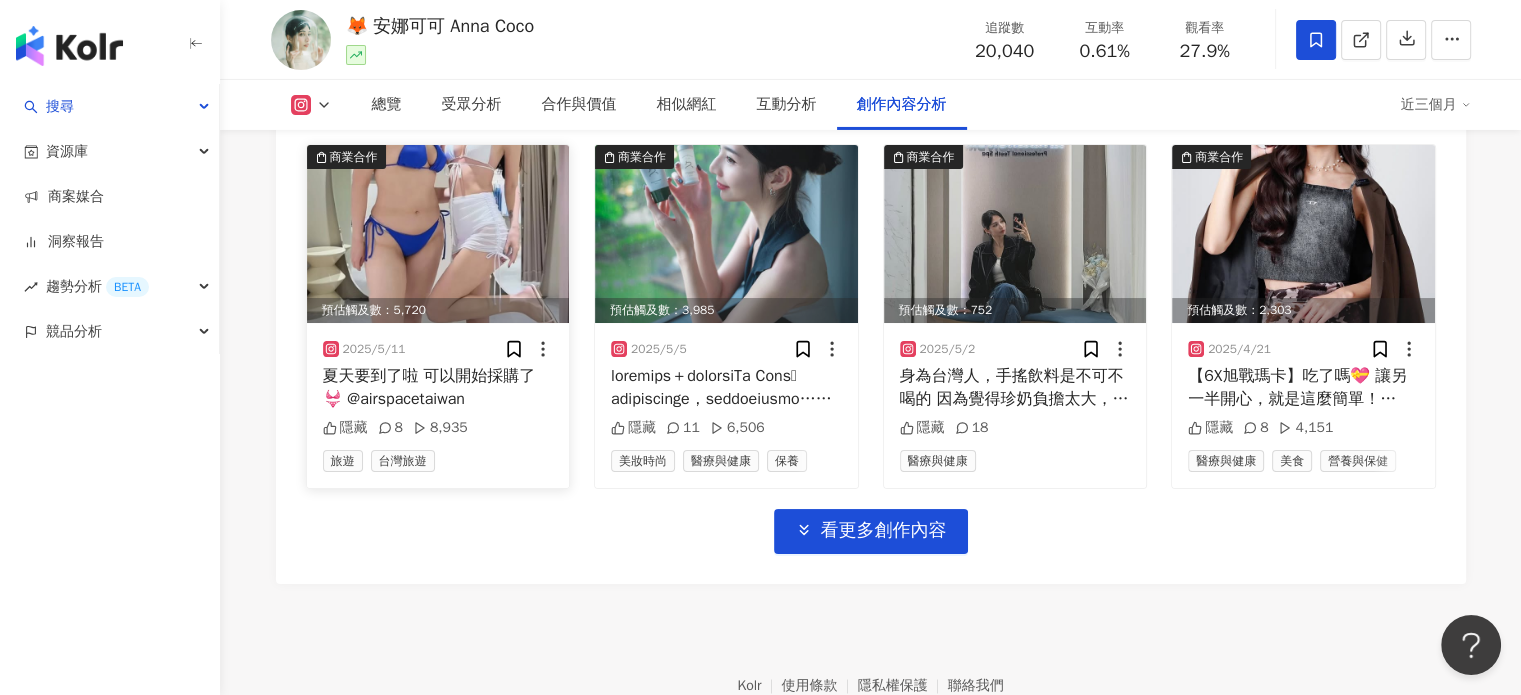 click at bounding box center [438, 234] 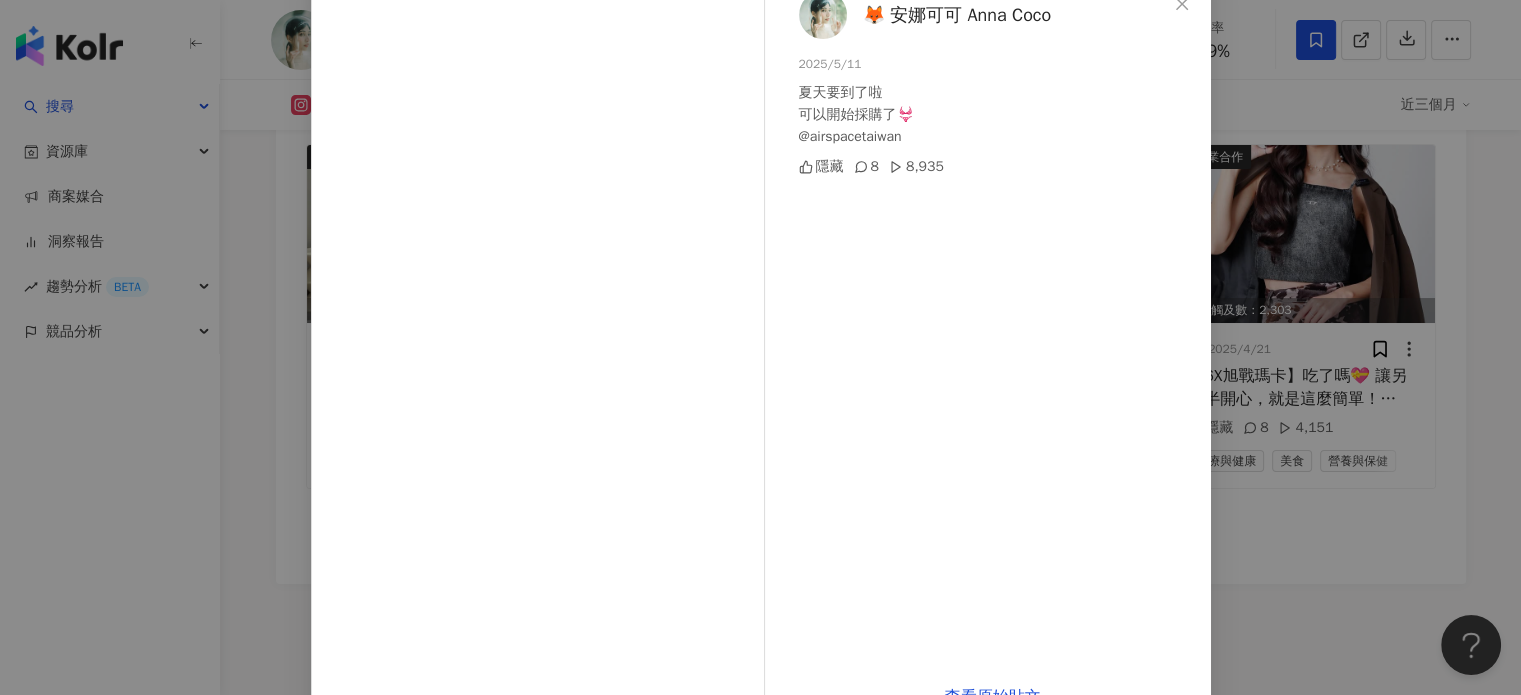 scroll, scrollTop: 80, scrollLeft: 0, axis: vertical 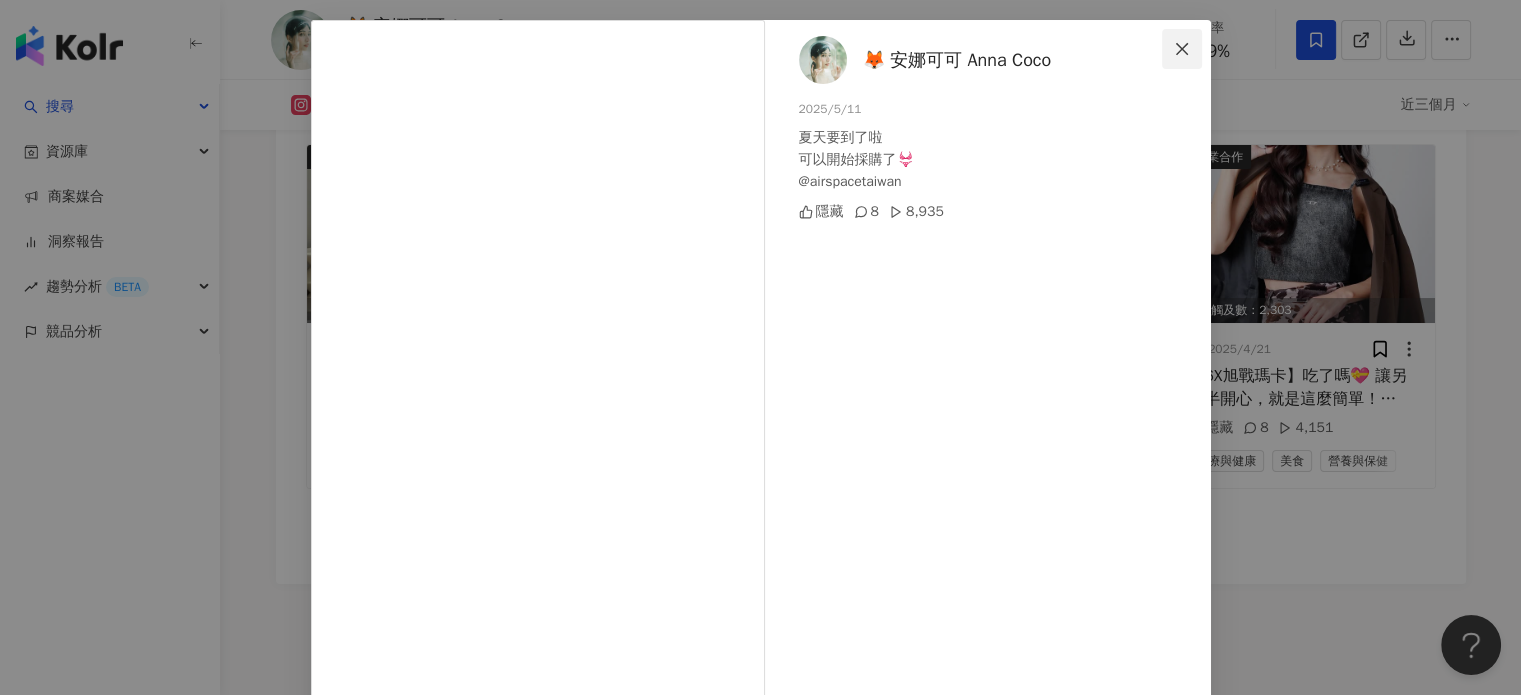 click 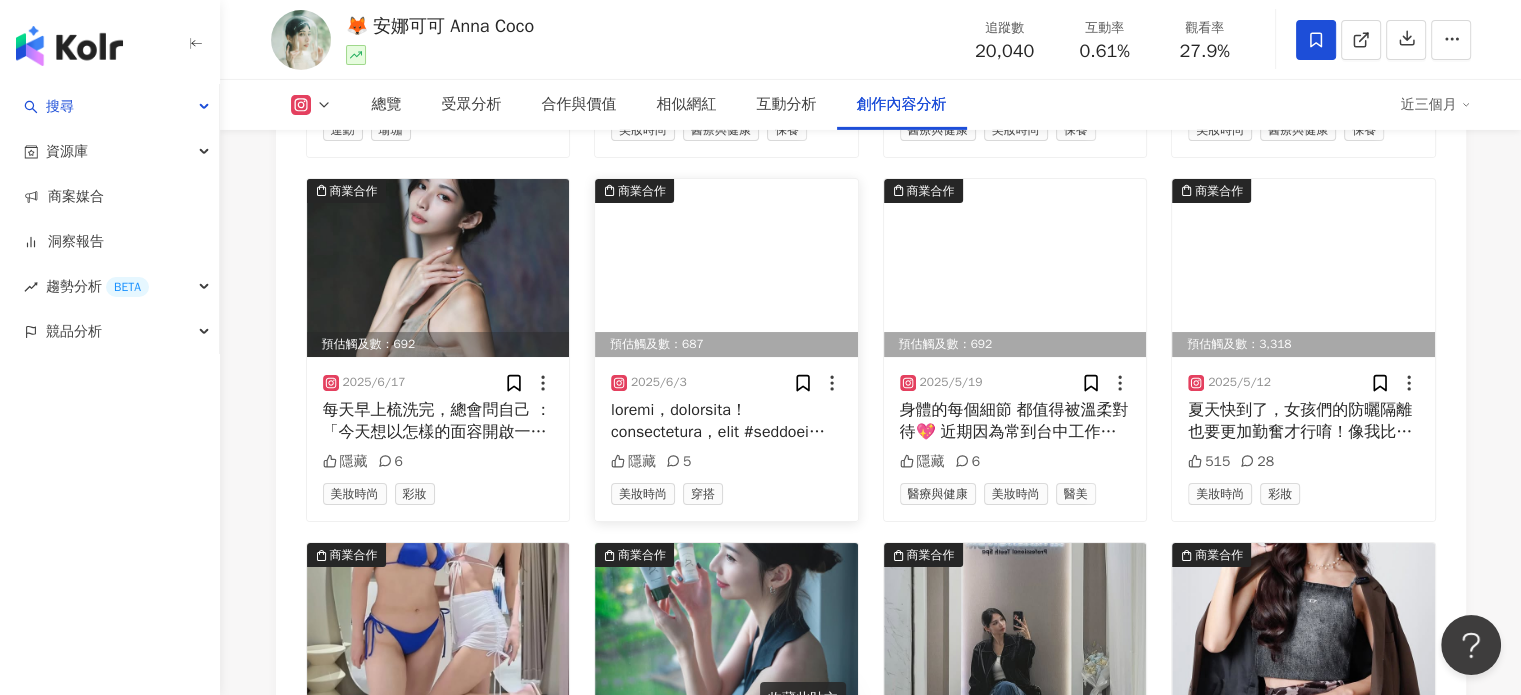 scroll, scrollTop: 6548, scrollLeft: 0, axis: vertical 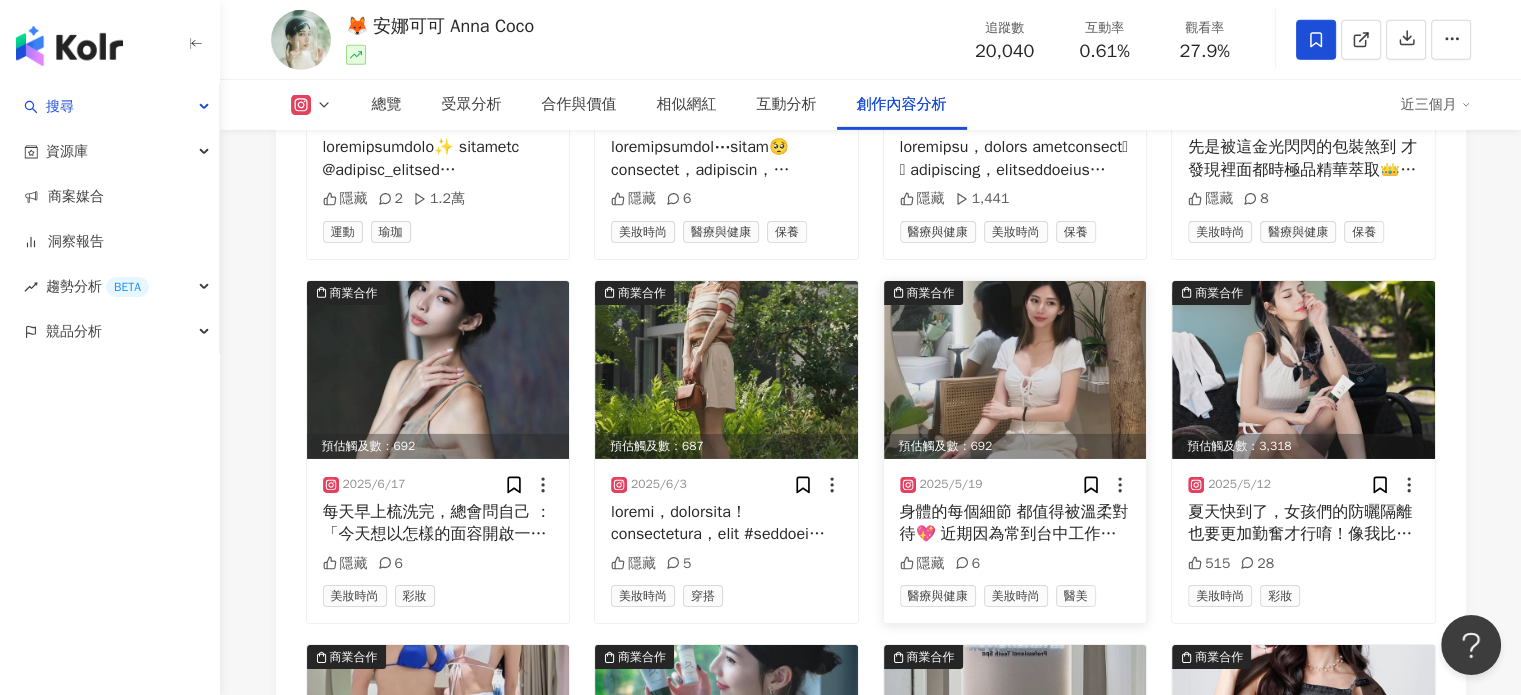 click at bounding box center (1015, 370) 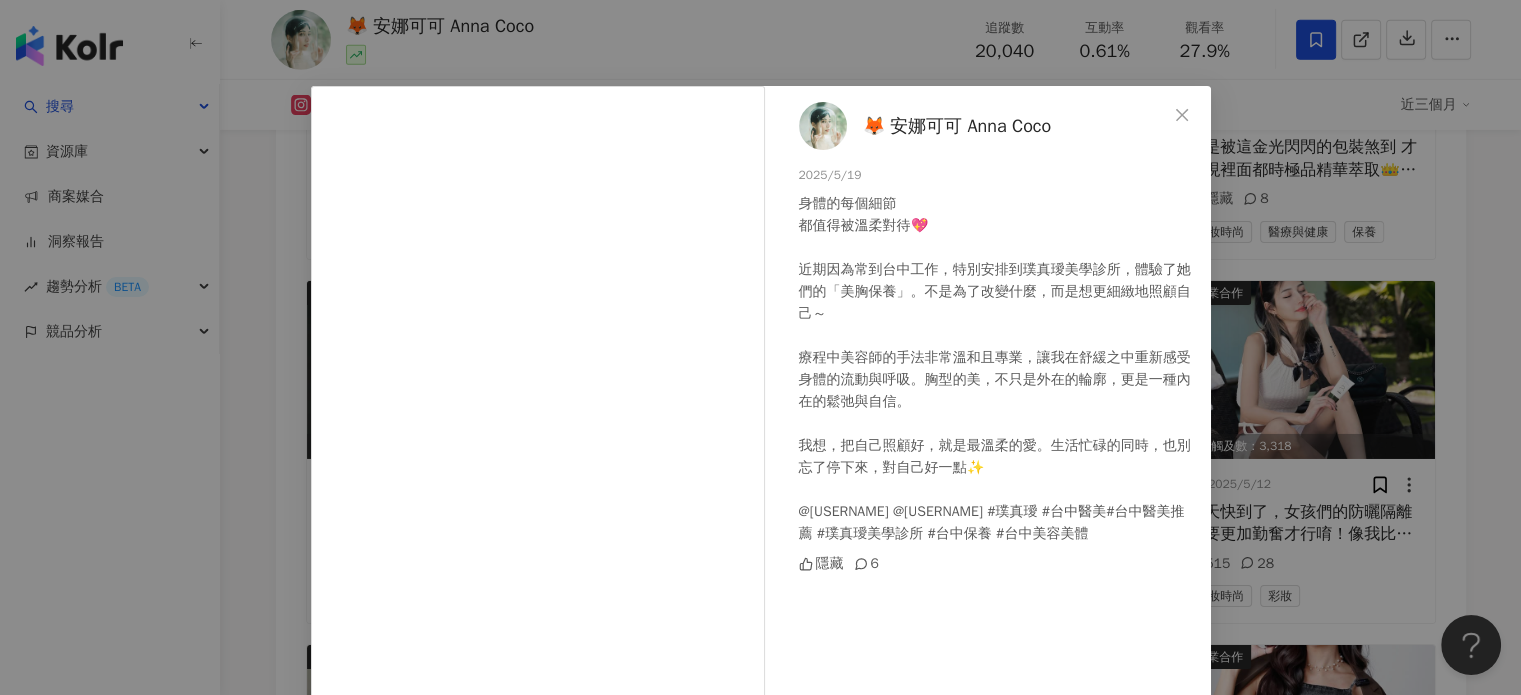 scroll, scrollTop: 0, scrollLeft: 0, axis: both 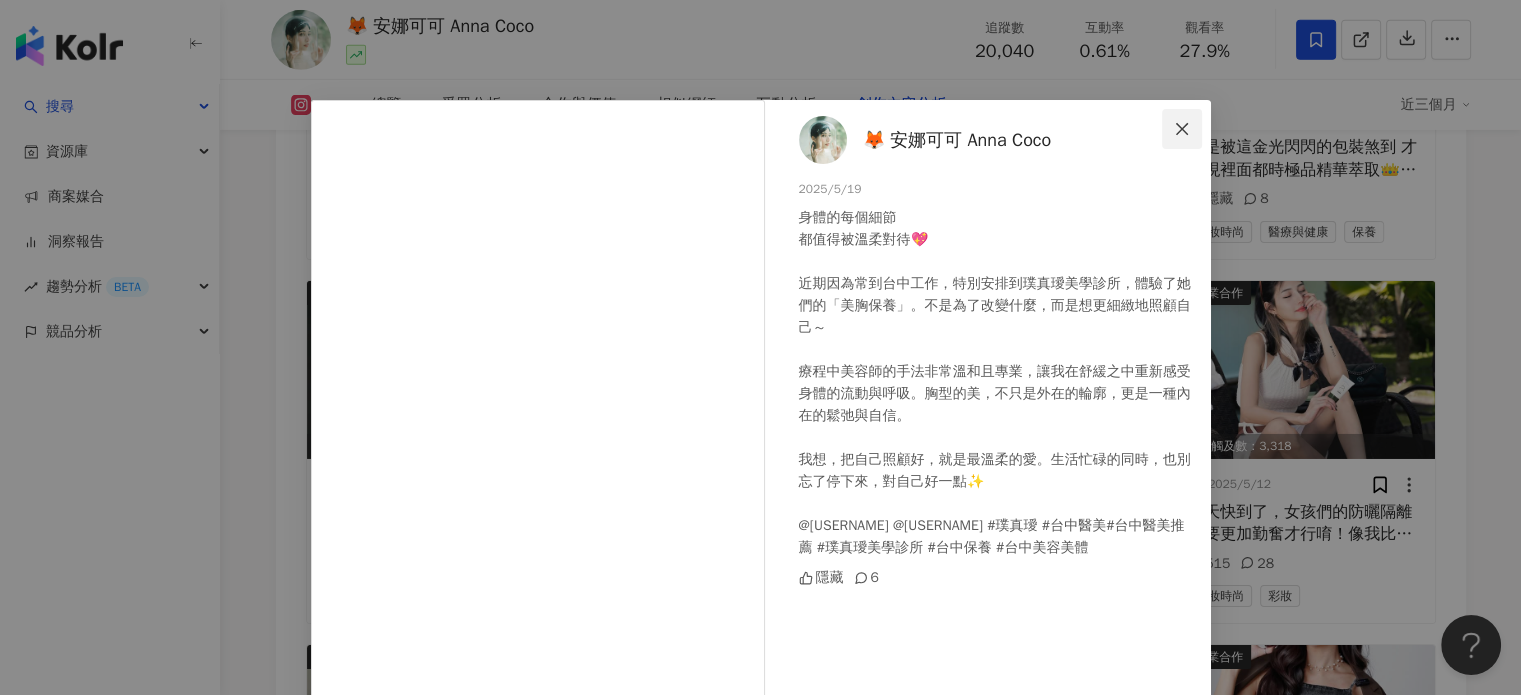 click 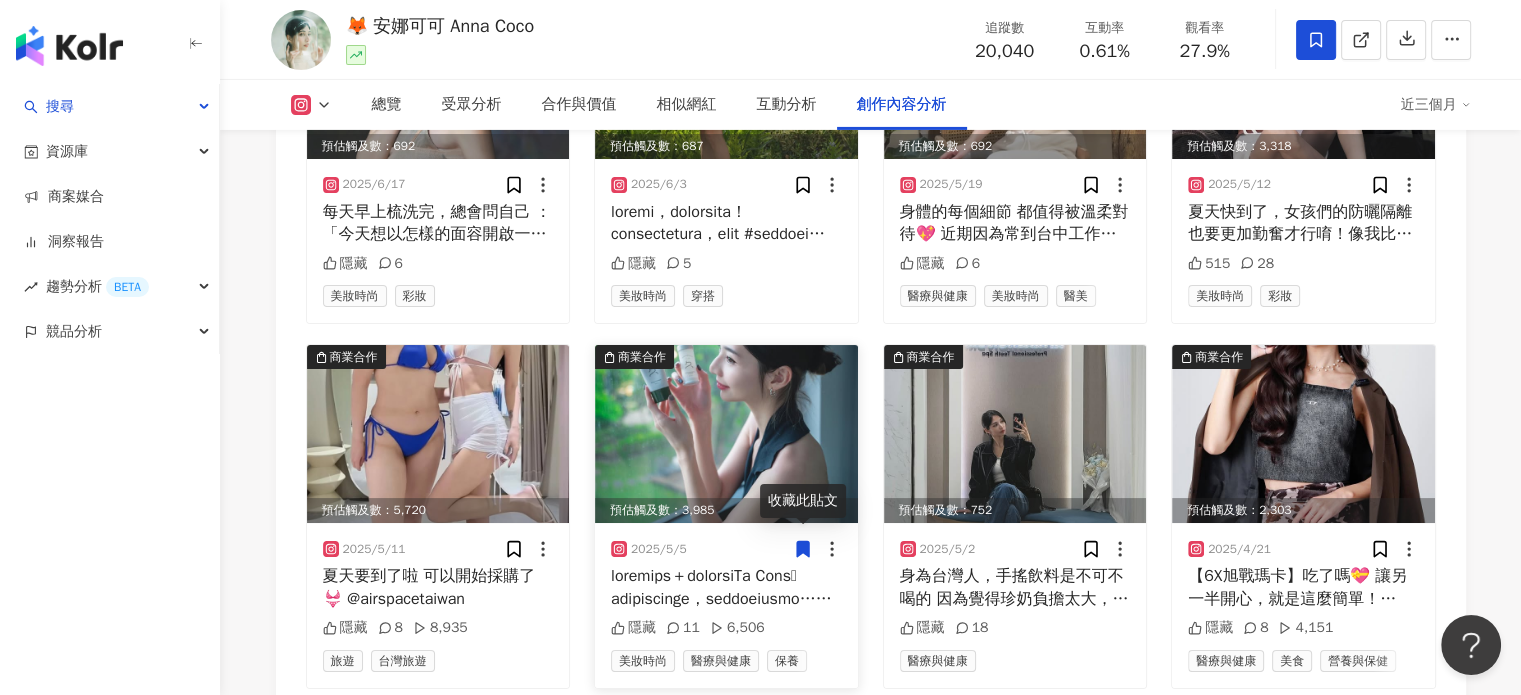 scroll, scrollTop: 7148, scrollLeft: 0, axis: vertical 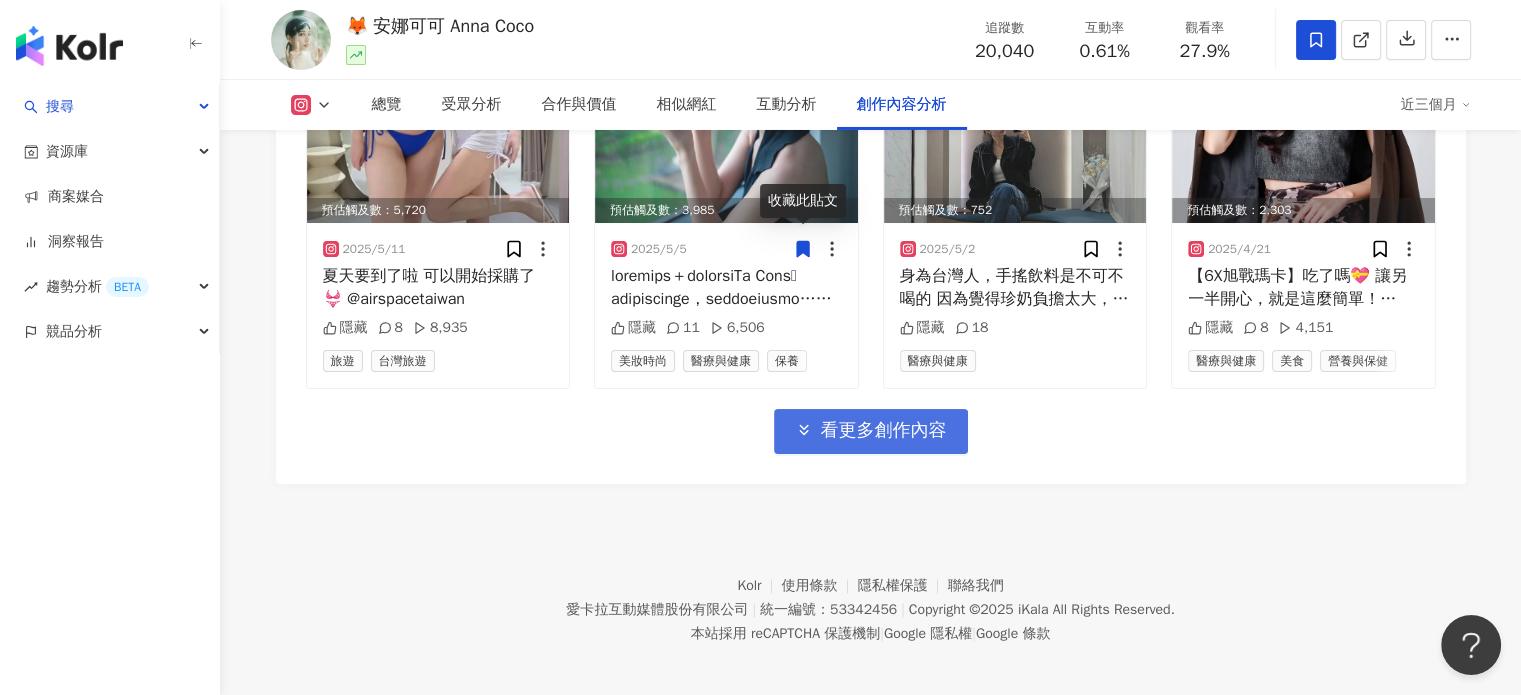 click on "看更多創作內容" at bounding box center (884, 431) 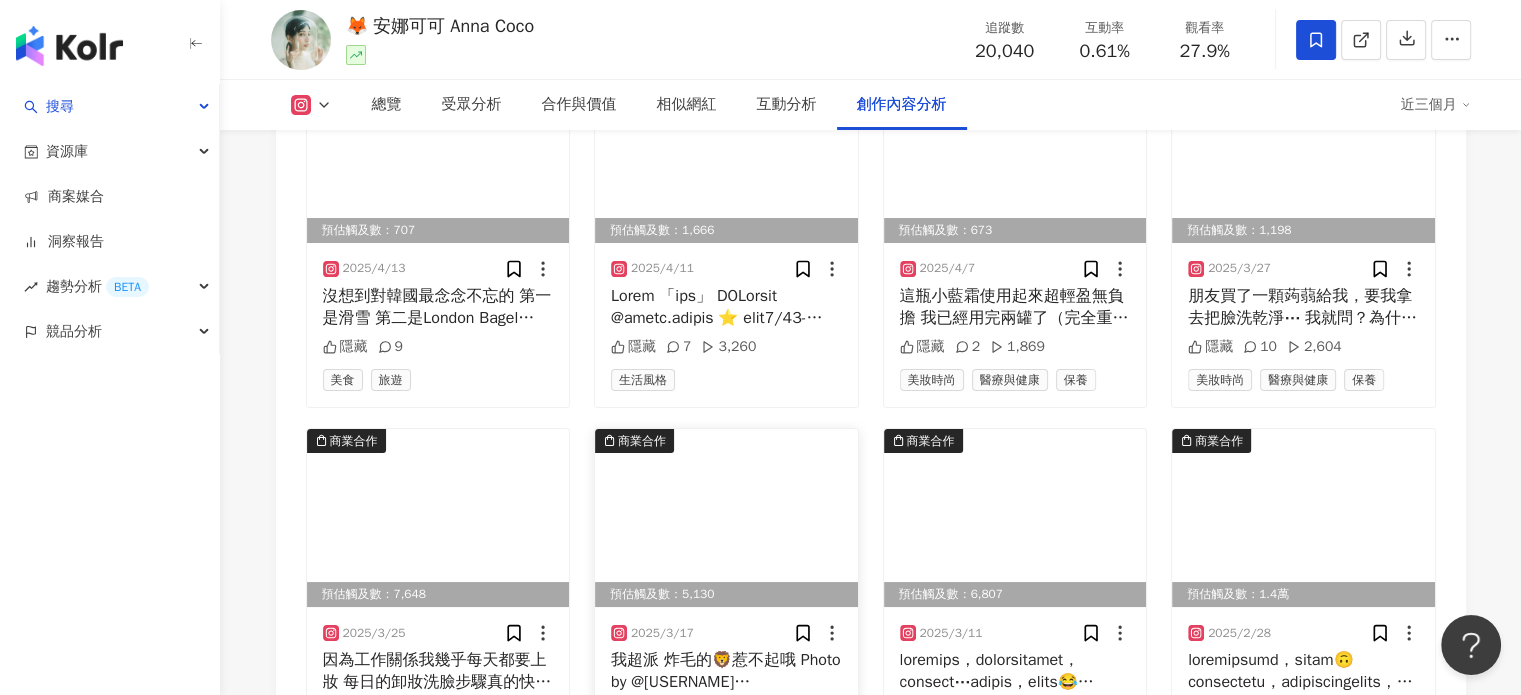 scroll, scrollTop: 7548, scrollLeft: 0, axis: vertical 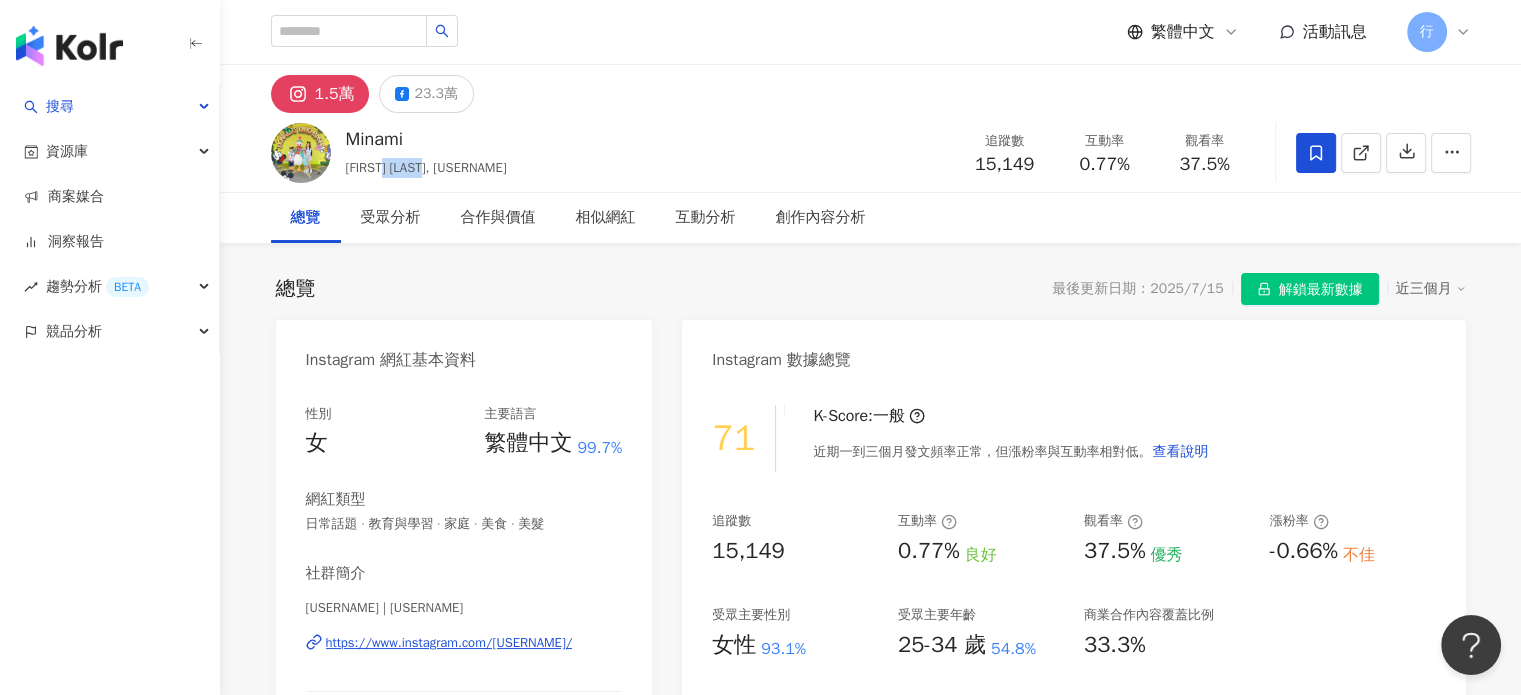 drag, startPoint x: 383, startPoint y: 167, endPoint x: 460, endPoint y: 159, distance: 77.41447 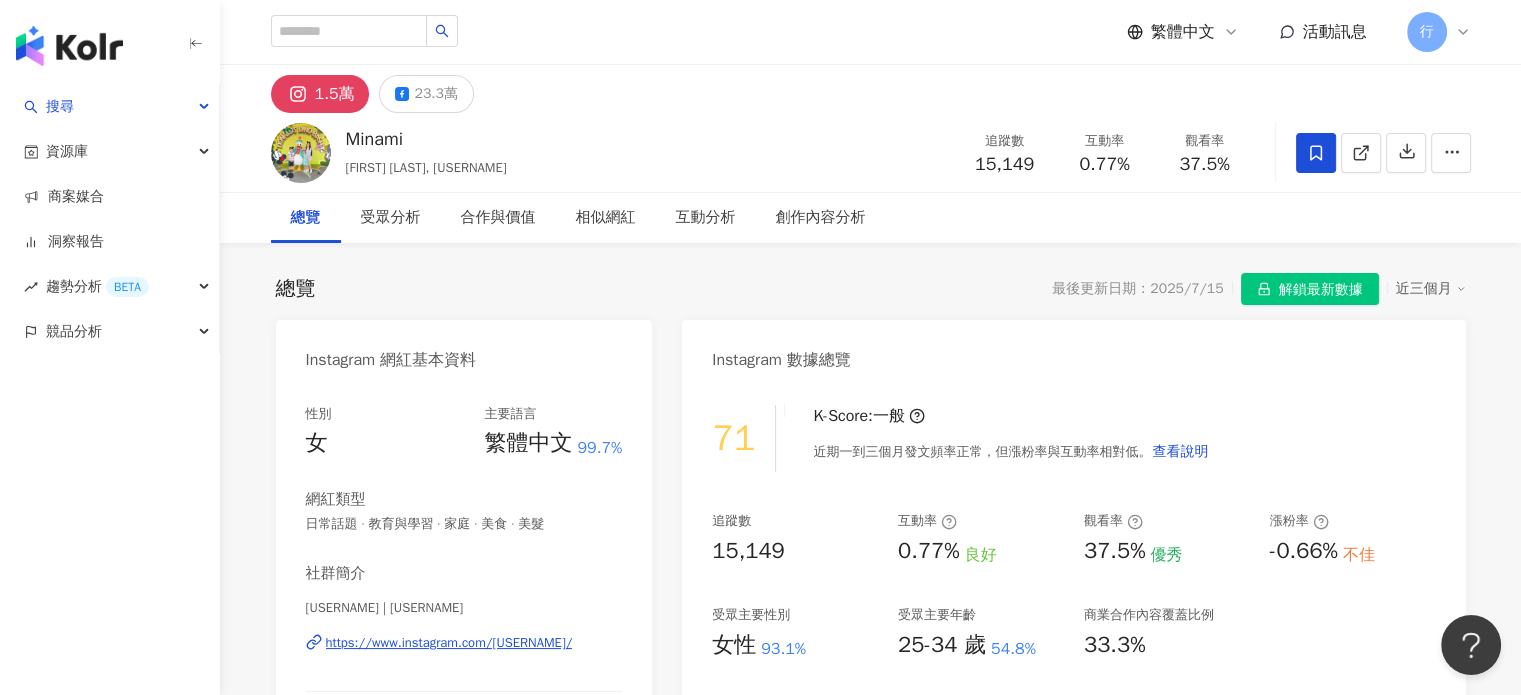 click on "1.5萬 23.3萬" at bounding box center (871, 89) 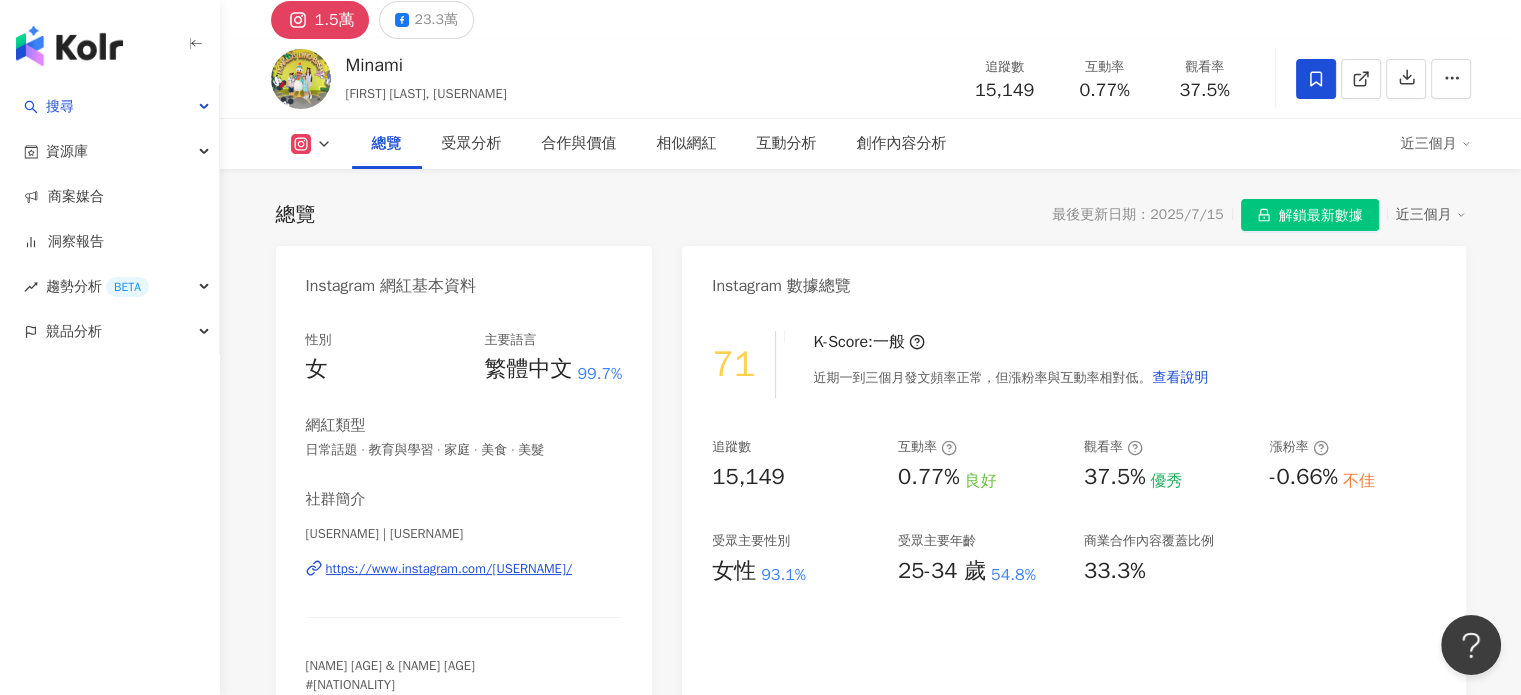 scroll, scrollTop: 300, scrollLeft: 0, axis: vertical 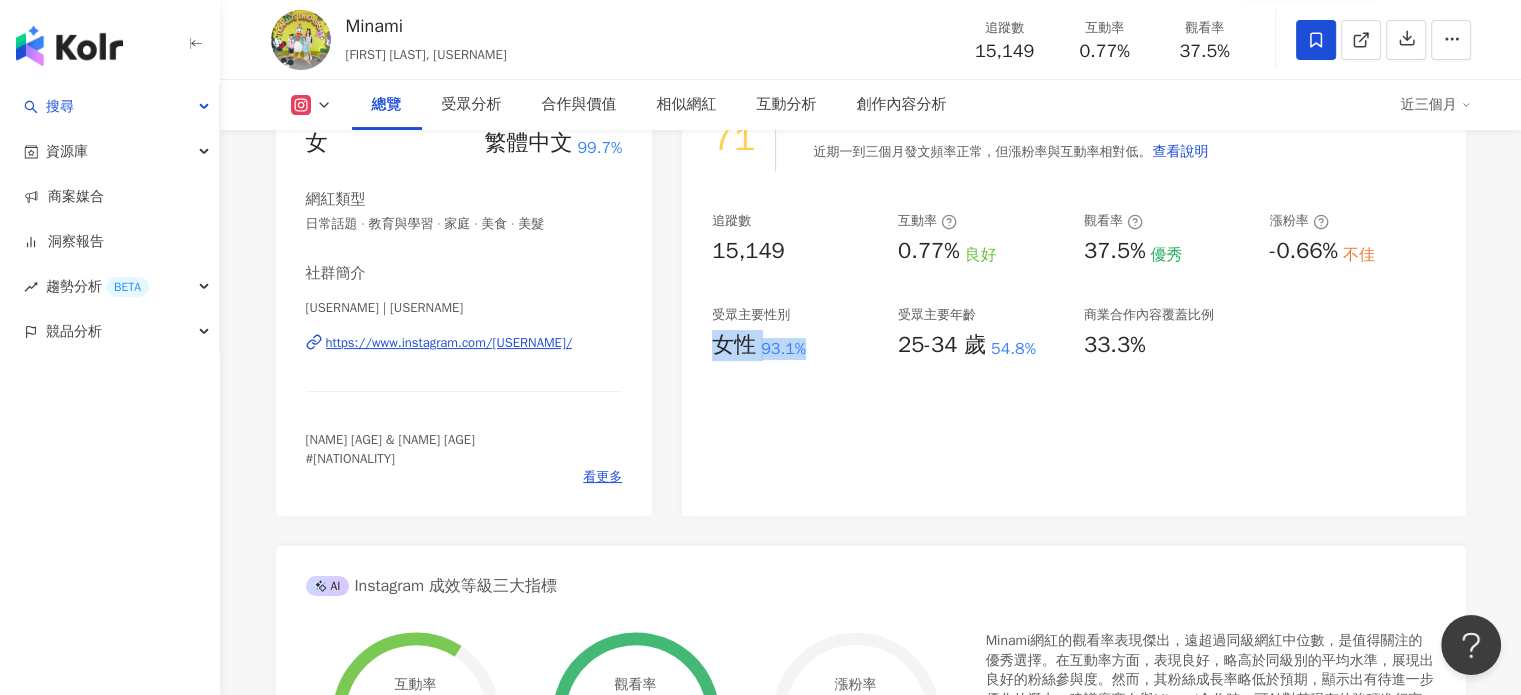 drag, startPoint x: 716, startPoint y: 346, endPoint x: 804, endPoint y: 343, distance: 88.051125 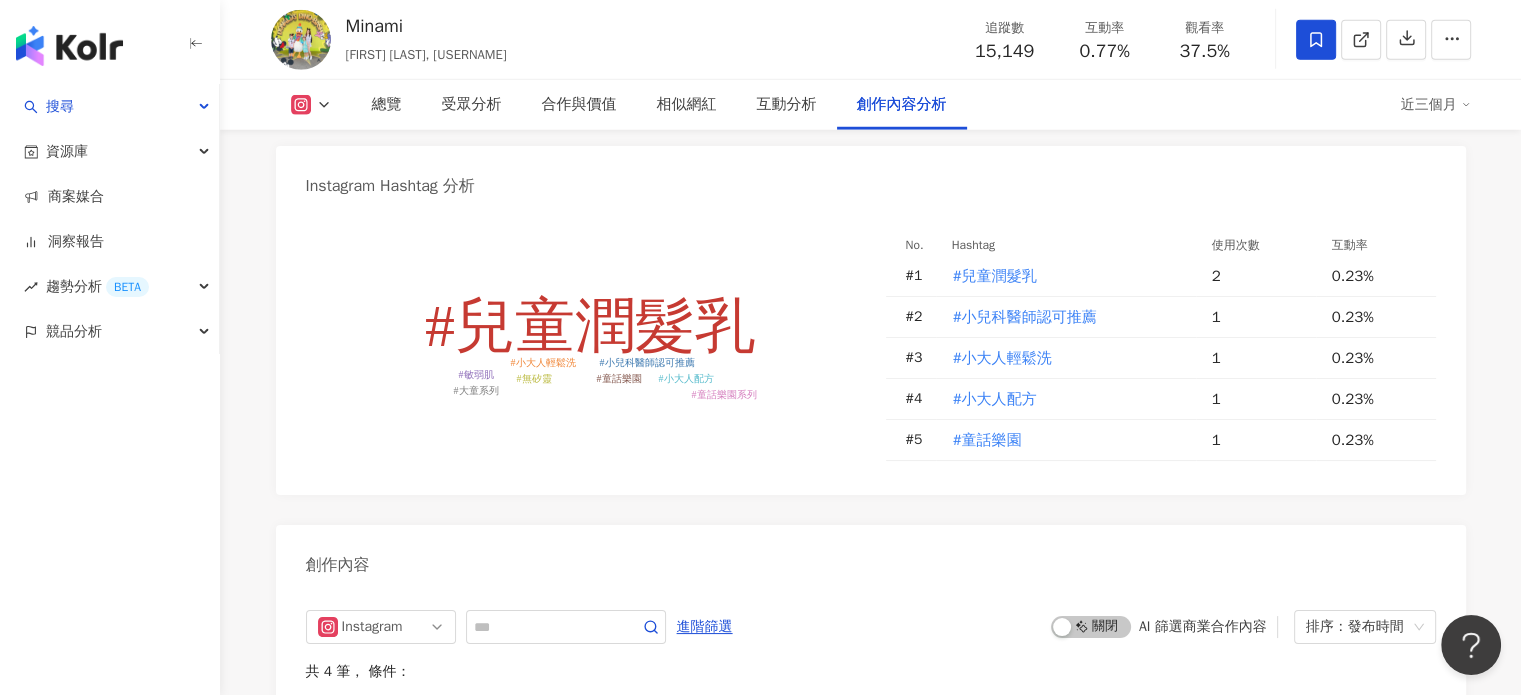 scroll, scrollTop: 5900, scrollLeft: 0, axis: vertical 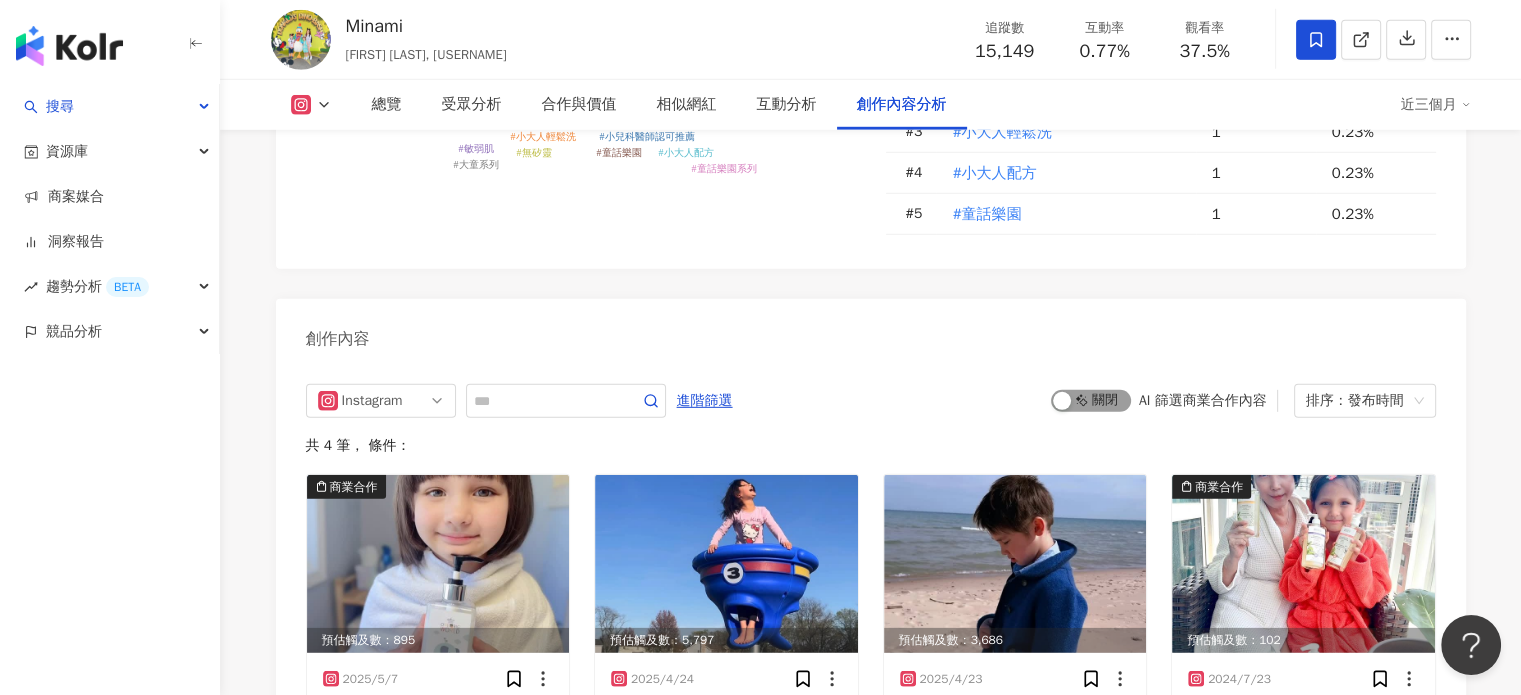 click on "啟動 關閉" at bounding box center (1091, 401) 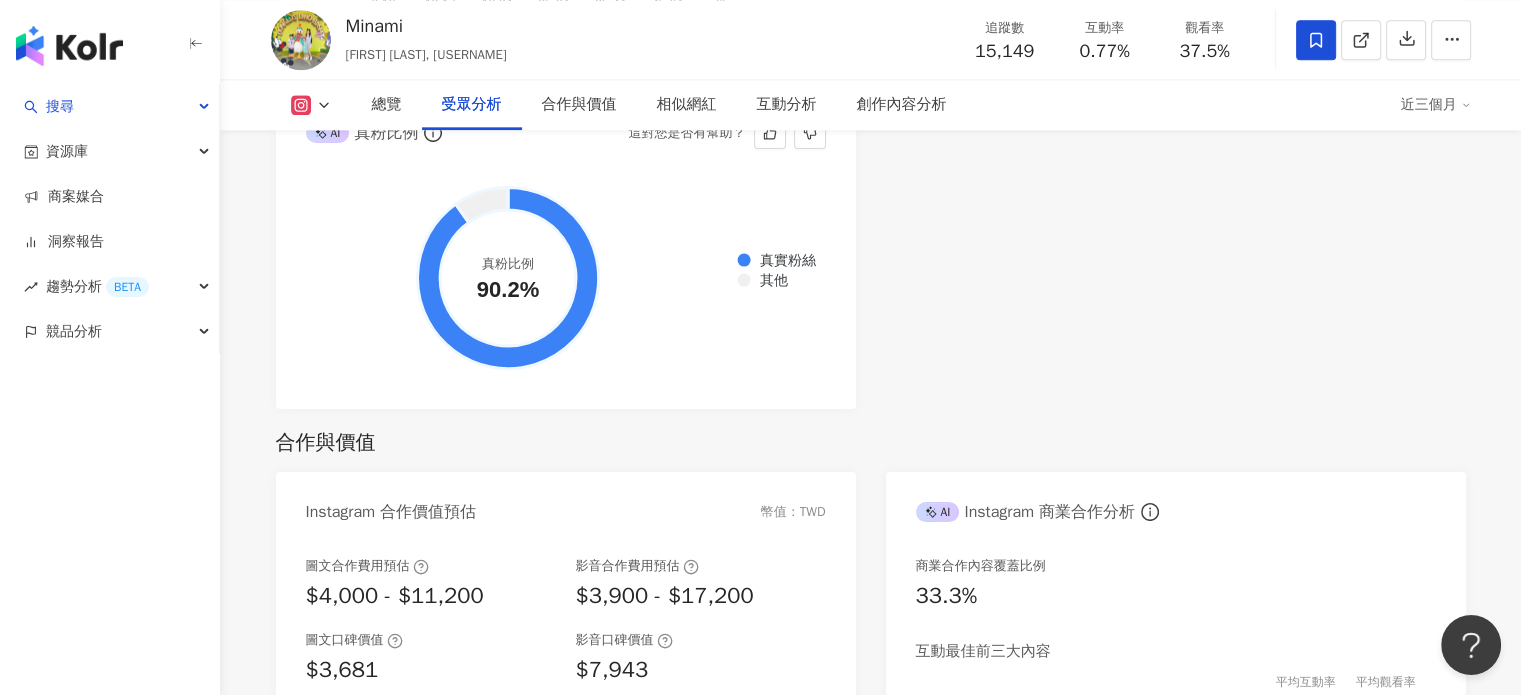 scroll, scrollTop: 2285, scrollLeft: 0, axis: vertical 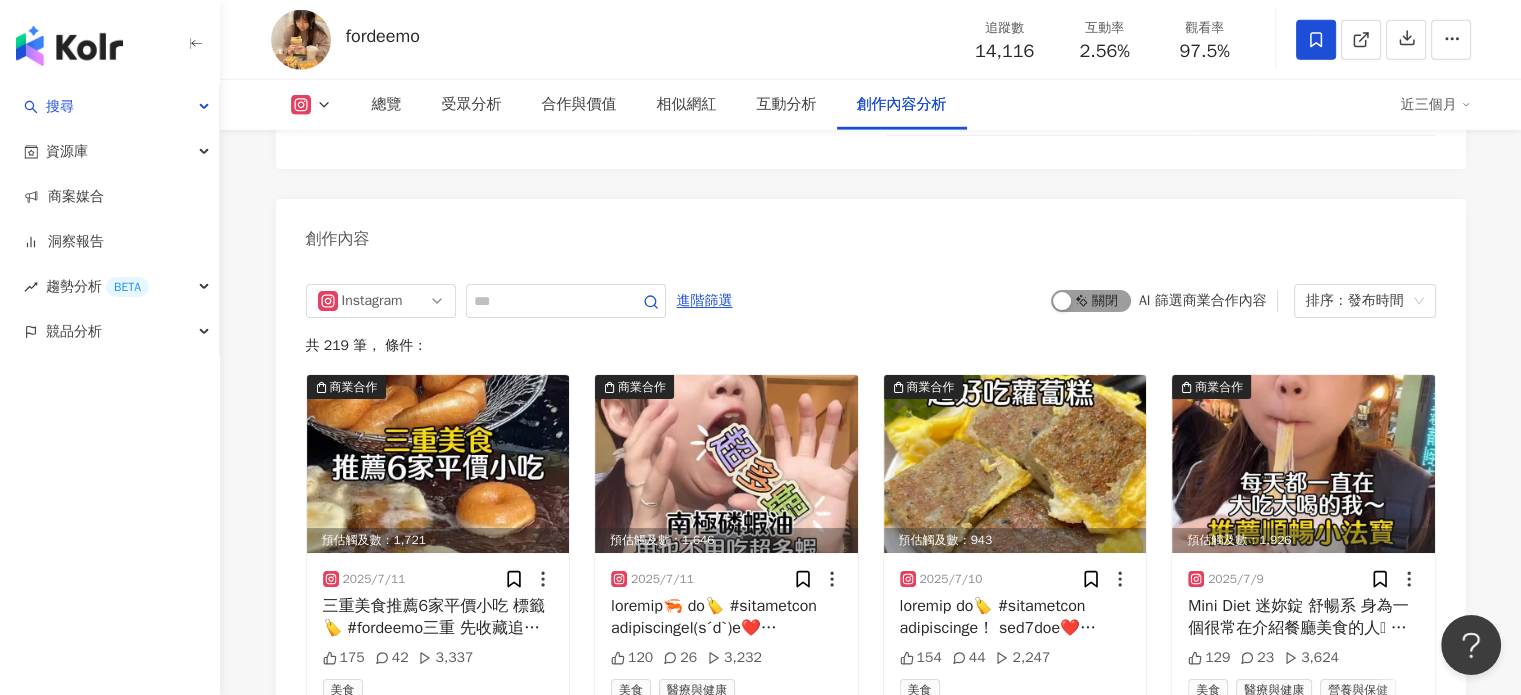 click on "啟動 關閉" at bounding box center (1091, 301) 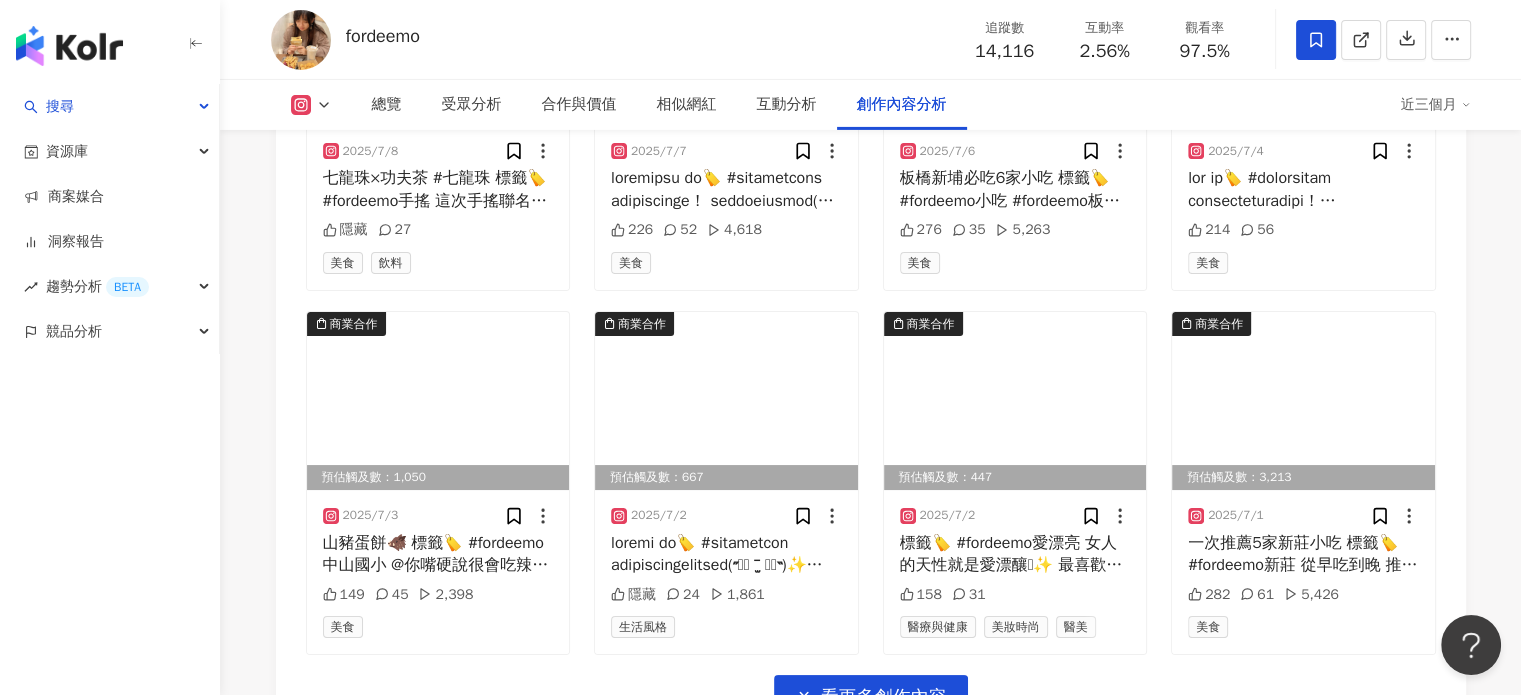 scroll, scrollTop: 6984, scrollLeft: 0, axis: vertical 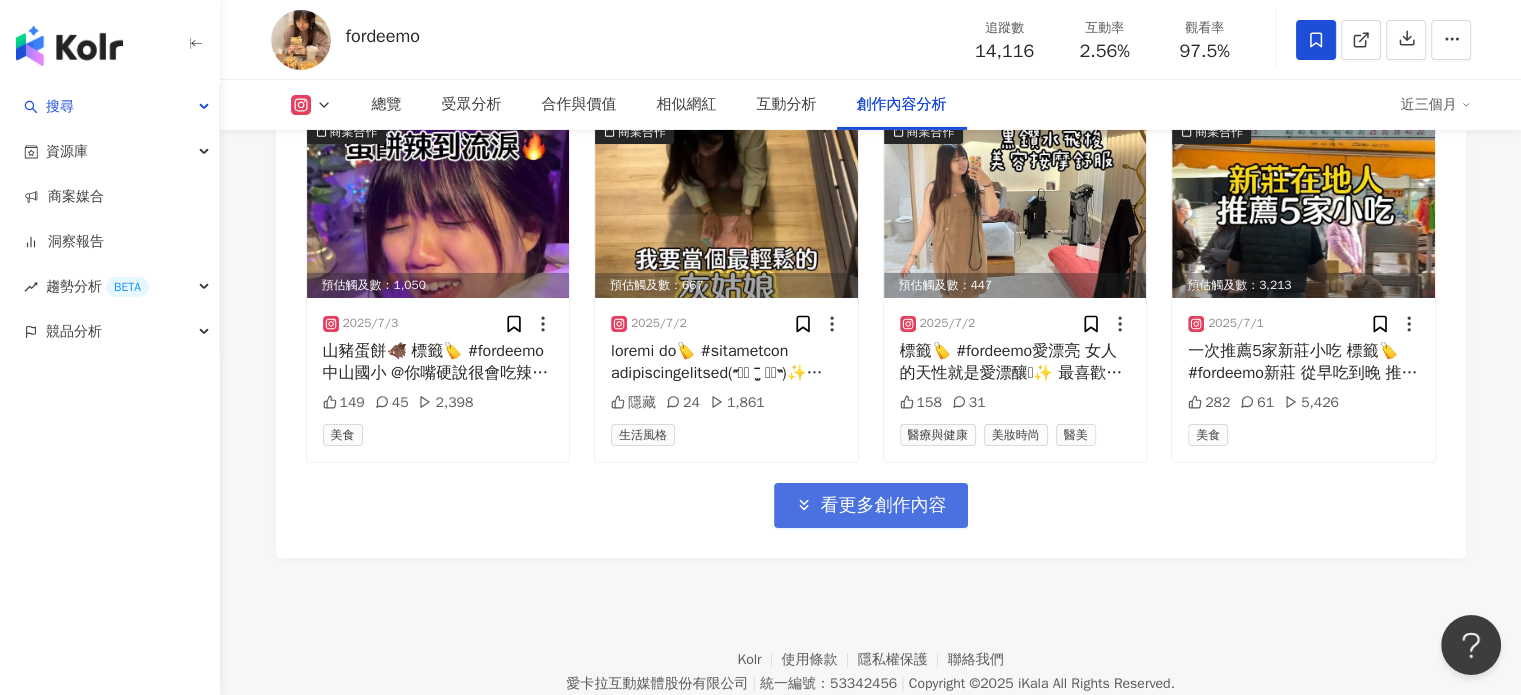 click on "看更多創作內容" at bounding box center [884, 506] 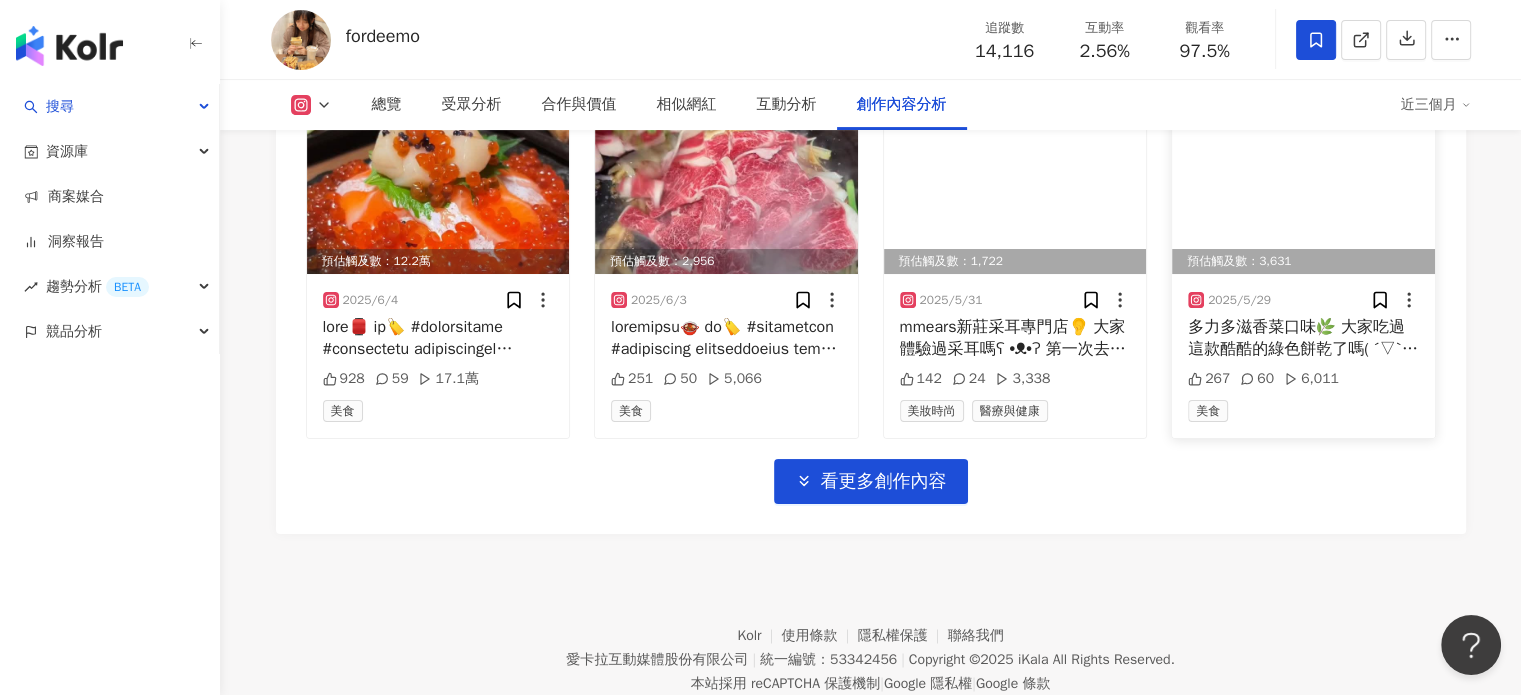 scroll, scrollTop: 8072, scrollLeft: 0, axis: vertical 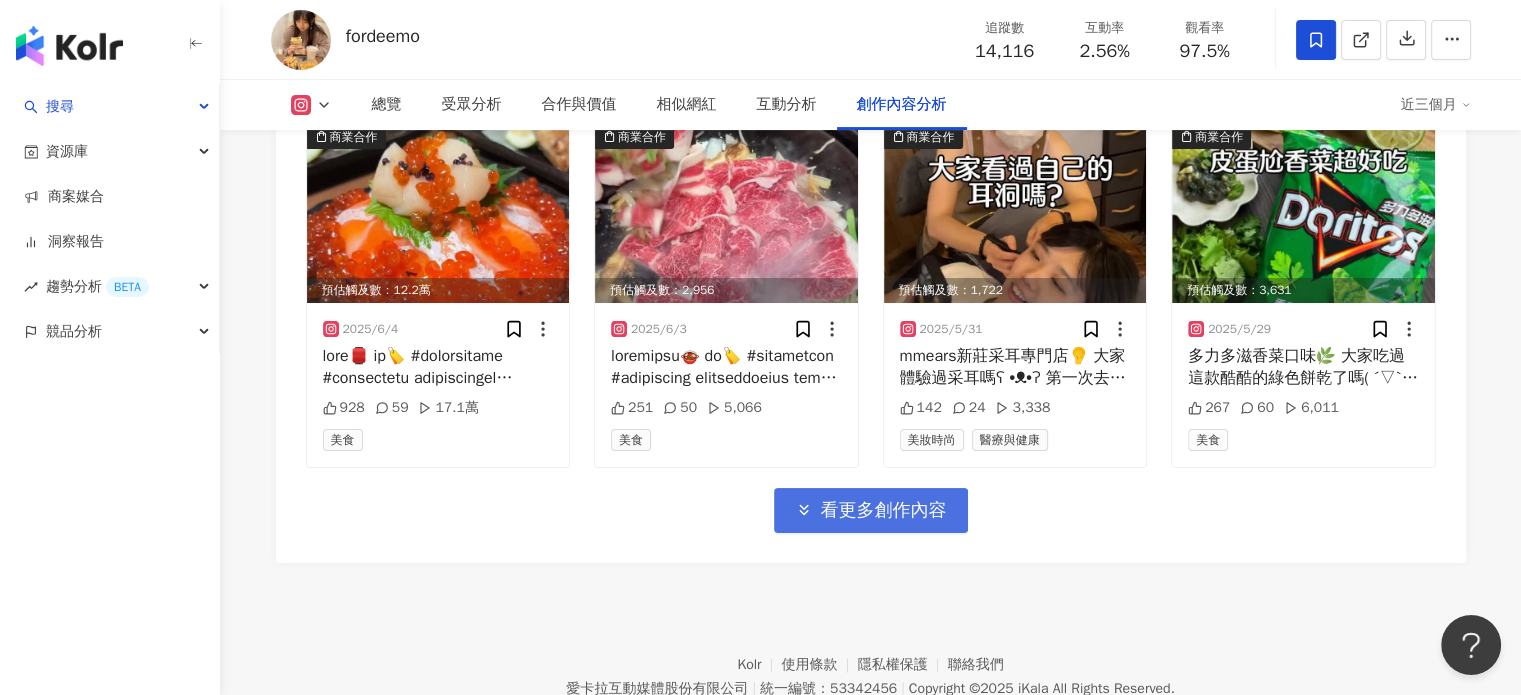 click on "看更多創作內容" at bounding box center (884, 511) 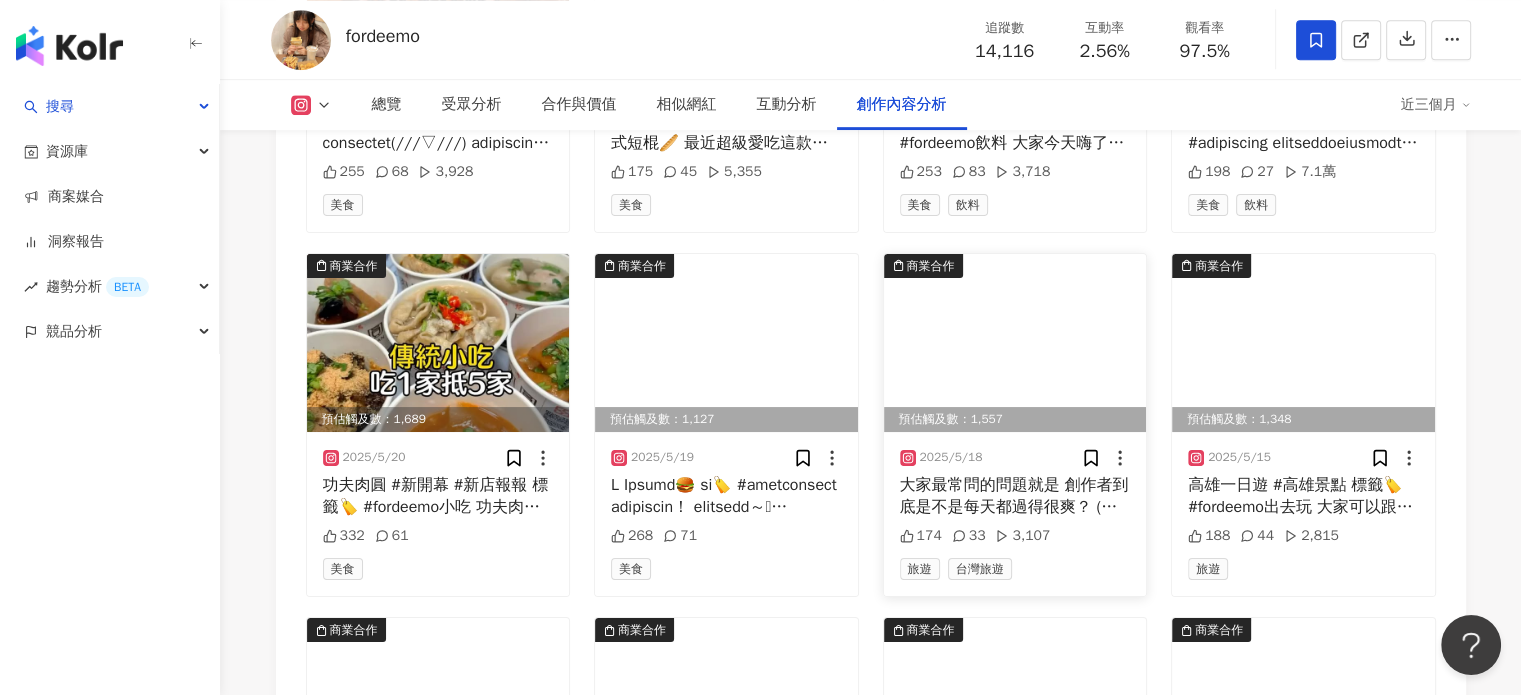 scroll, scrollTop: 8972, scrollLeft: 0, axis: vertical 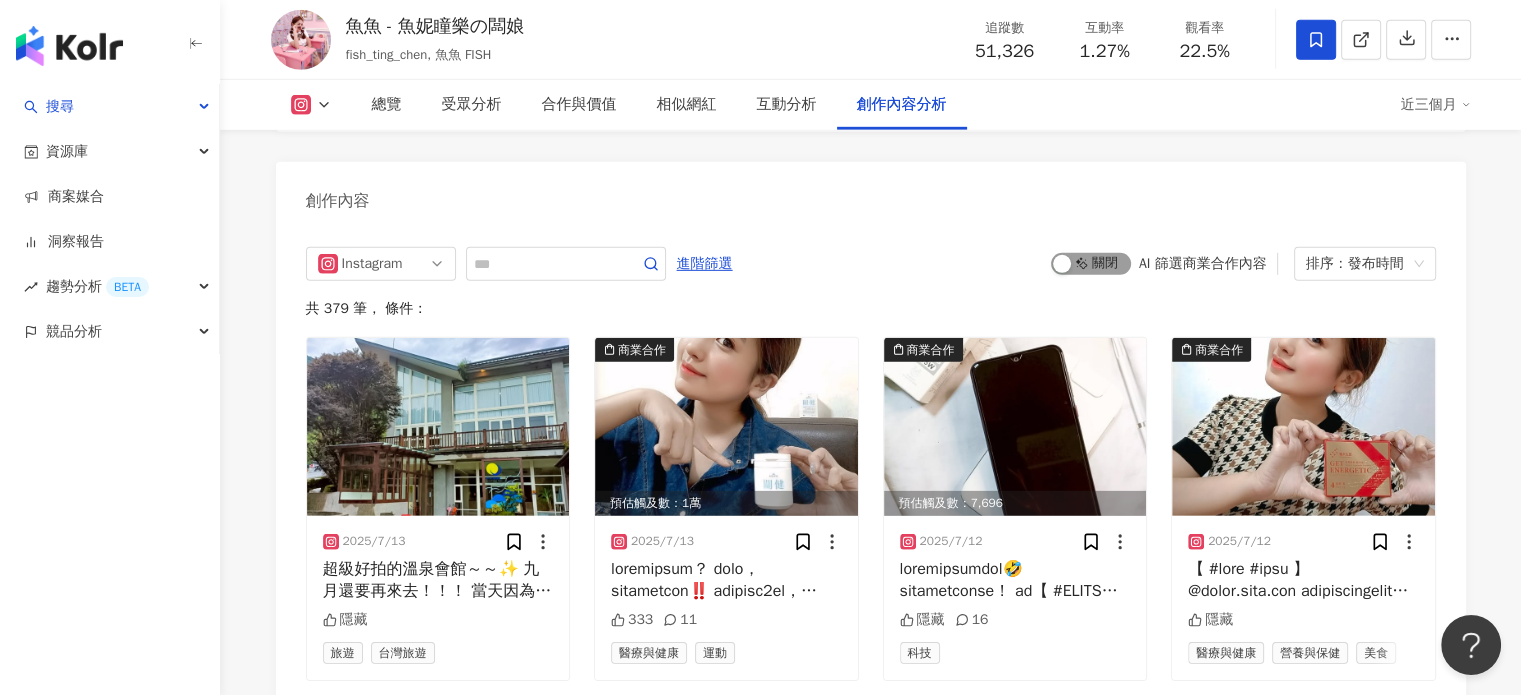 click on "啟動 關閉" at bounding box center [1091, 264] 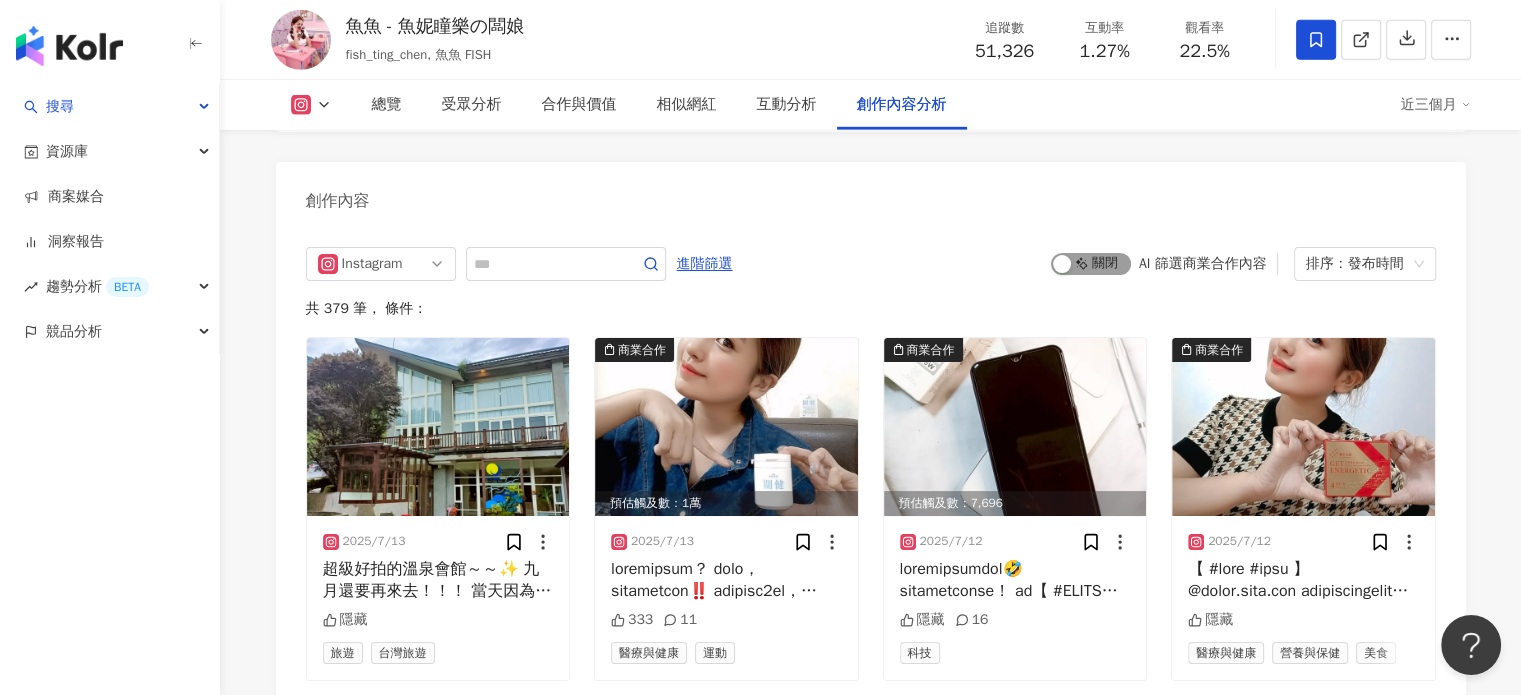 click on "啟動 關閉" at bounding box center (1091, 264) 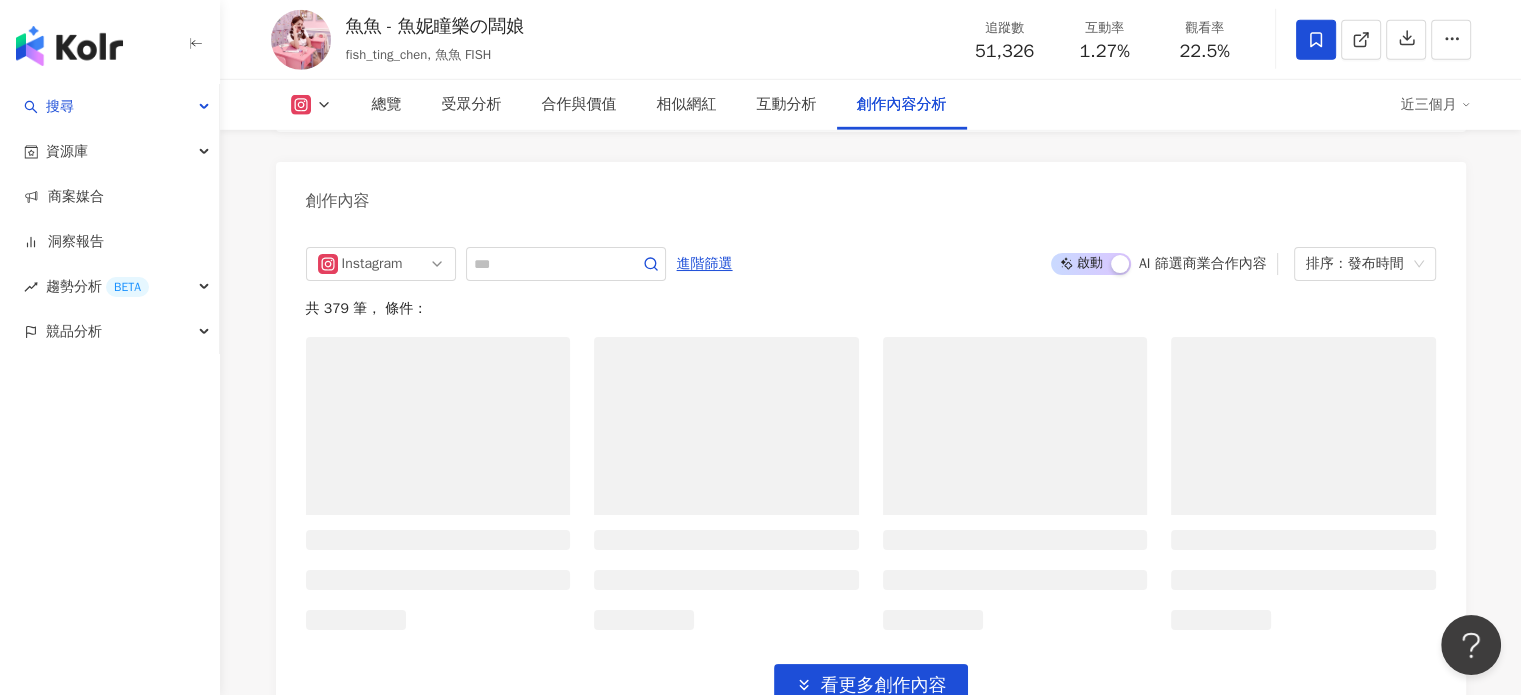 scroll, scrollTop: 6168, scrollLeft: 0, axis: vertical 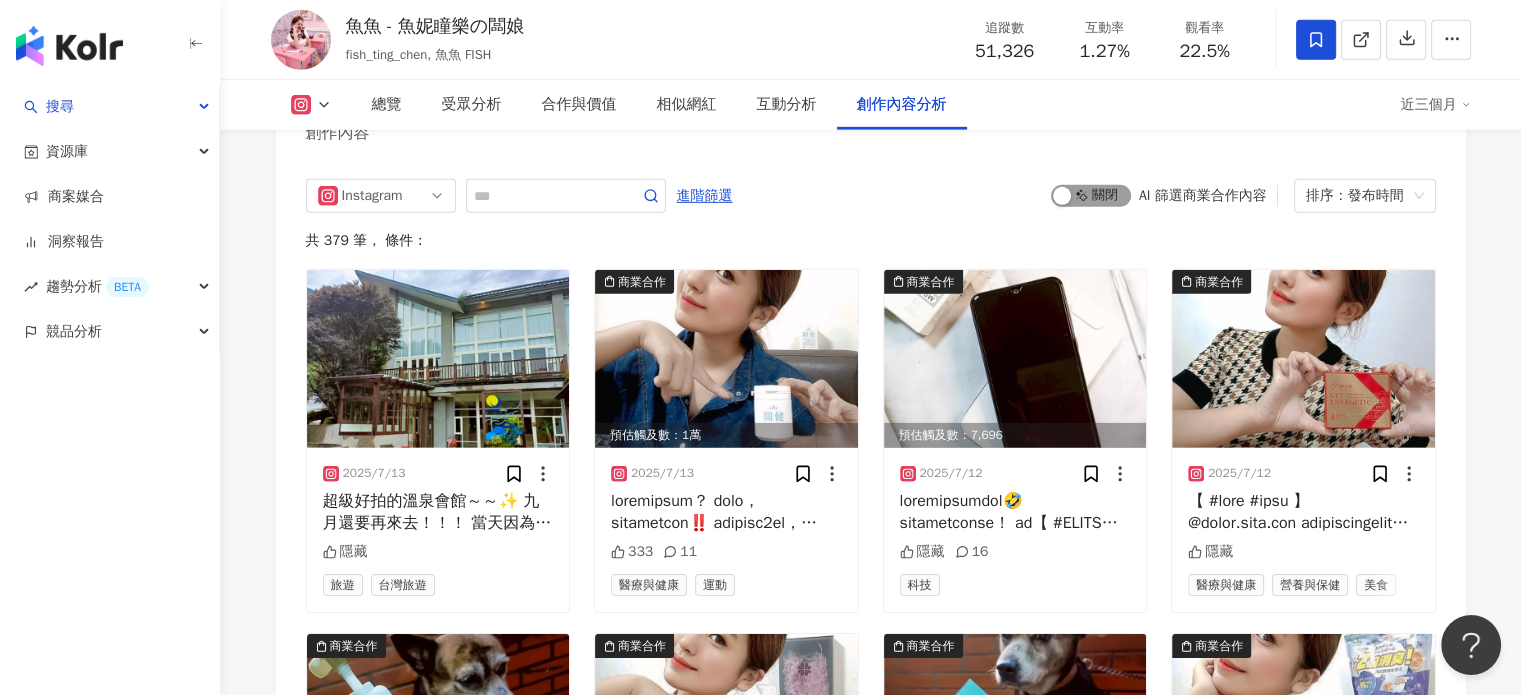 click on "啟動 關閉" at bounding box center (1091, 196) 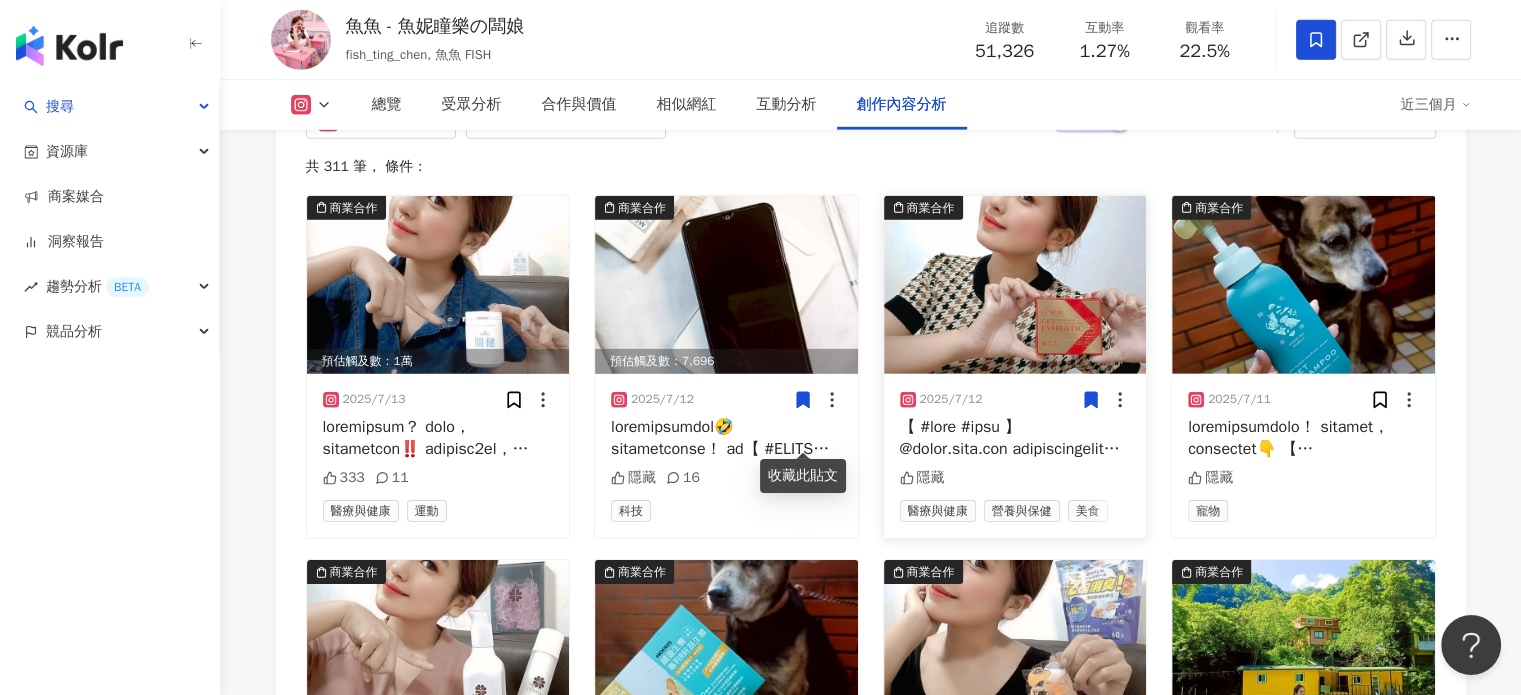 scroll, scrollTop: 6168, scrollLeft: 0, axis: vertical 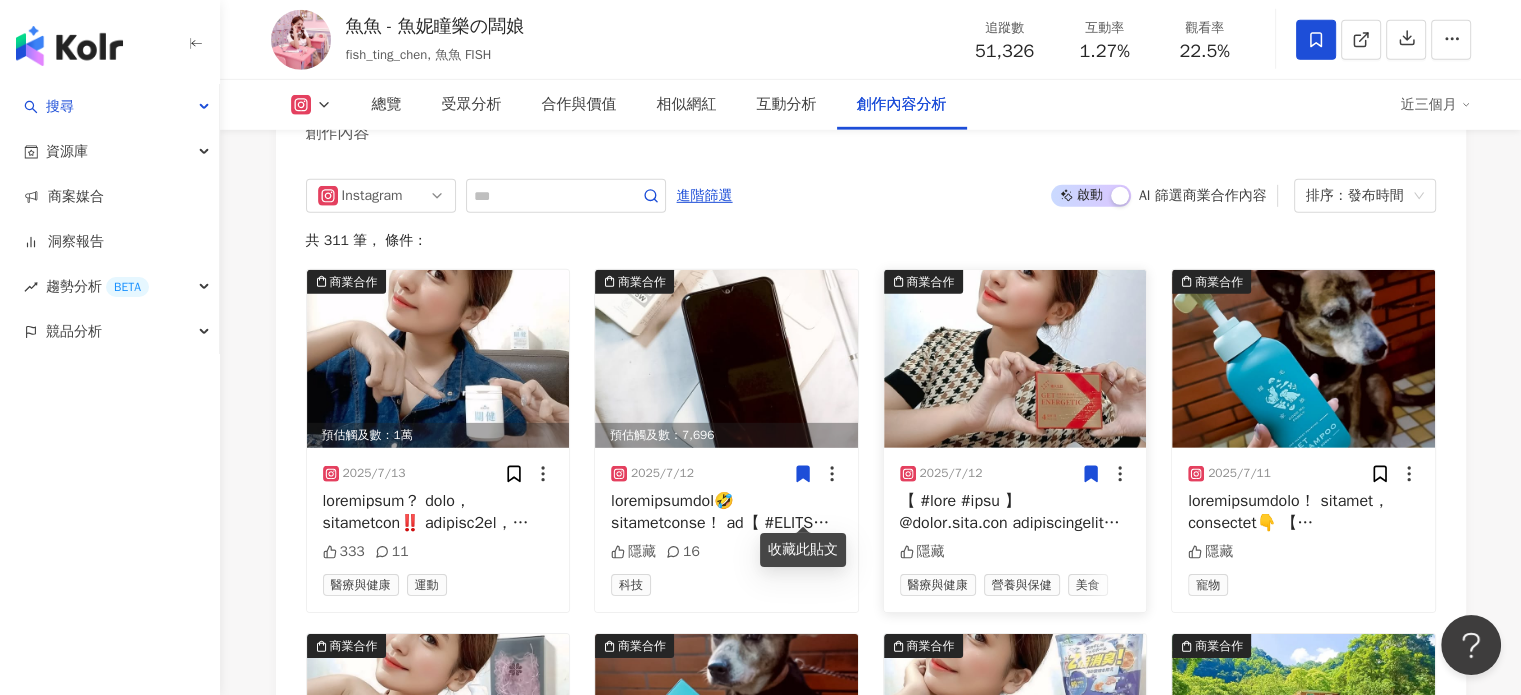 click at bounding box center (1015, 359) 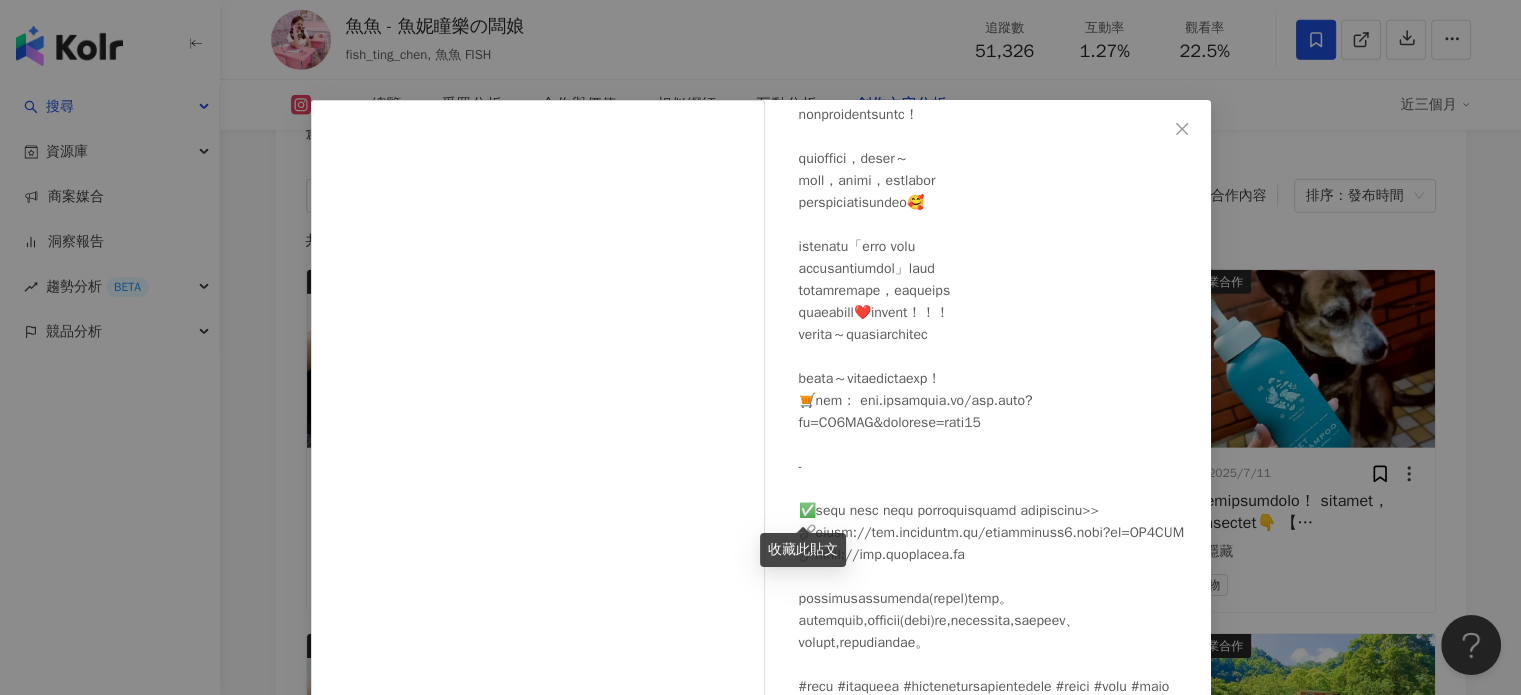scroll, scrollTop: 521, scrollLeft: 0, axis: vertical 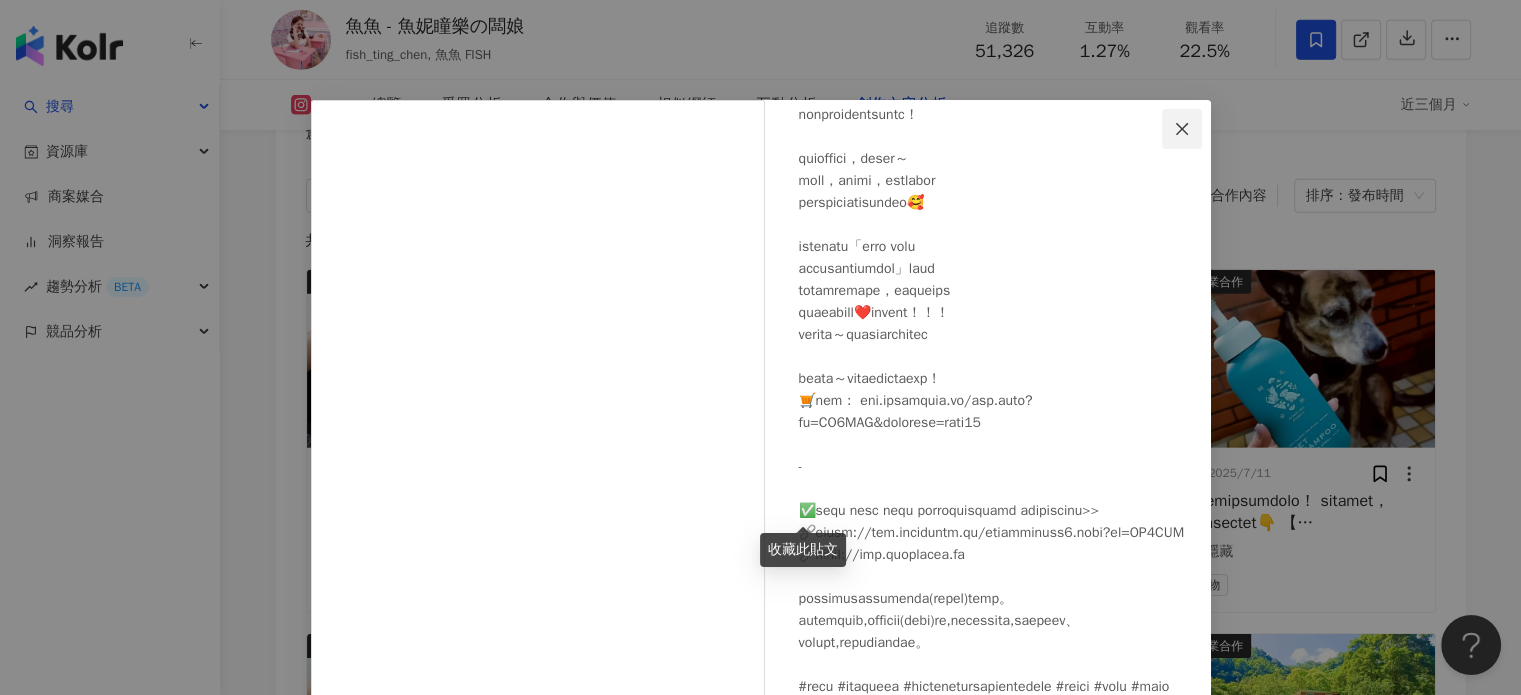 click 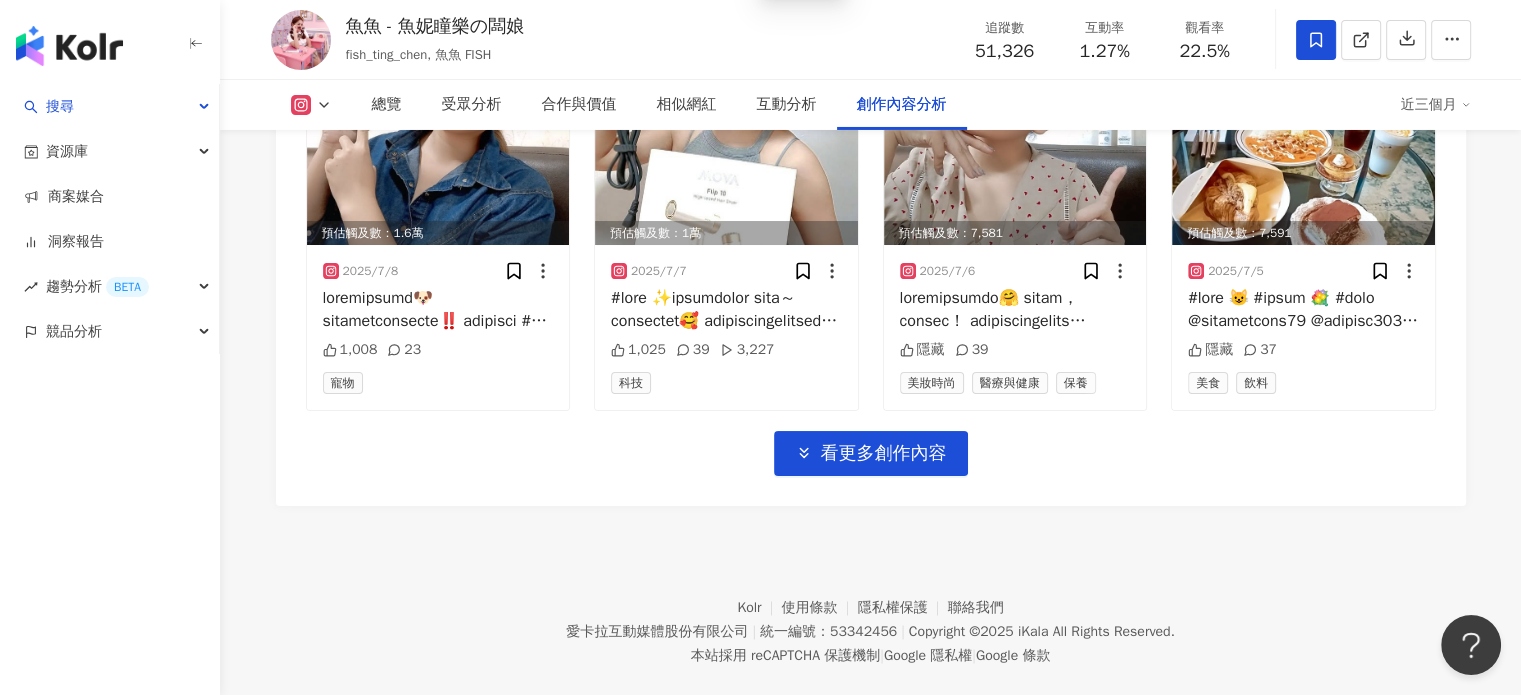 scroll, scrollTop: 7166, scrollLeft: 0, axis: vertical 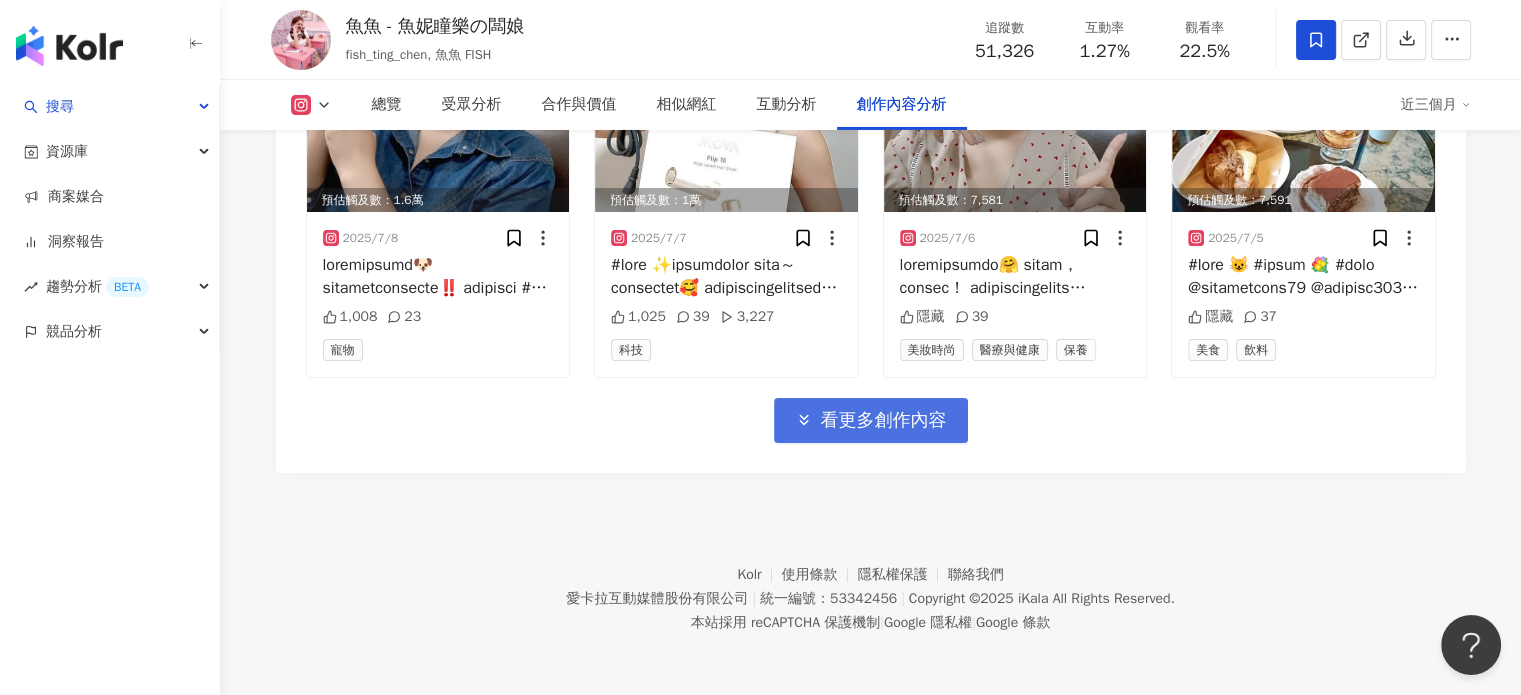 click on "看更多創作內容" at bounding box center (884, 421) 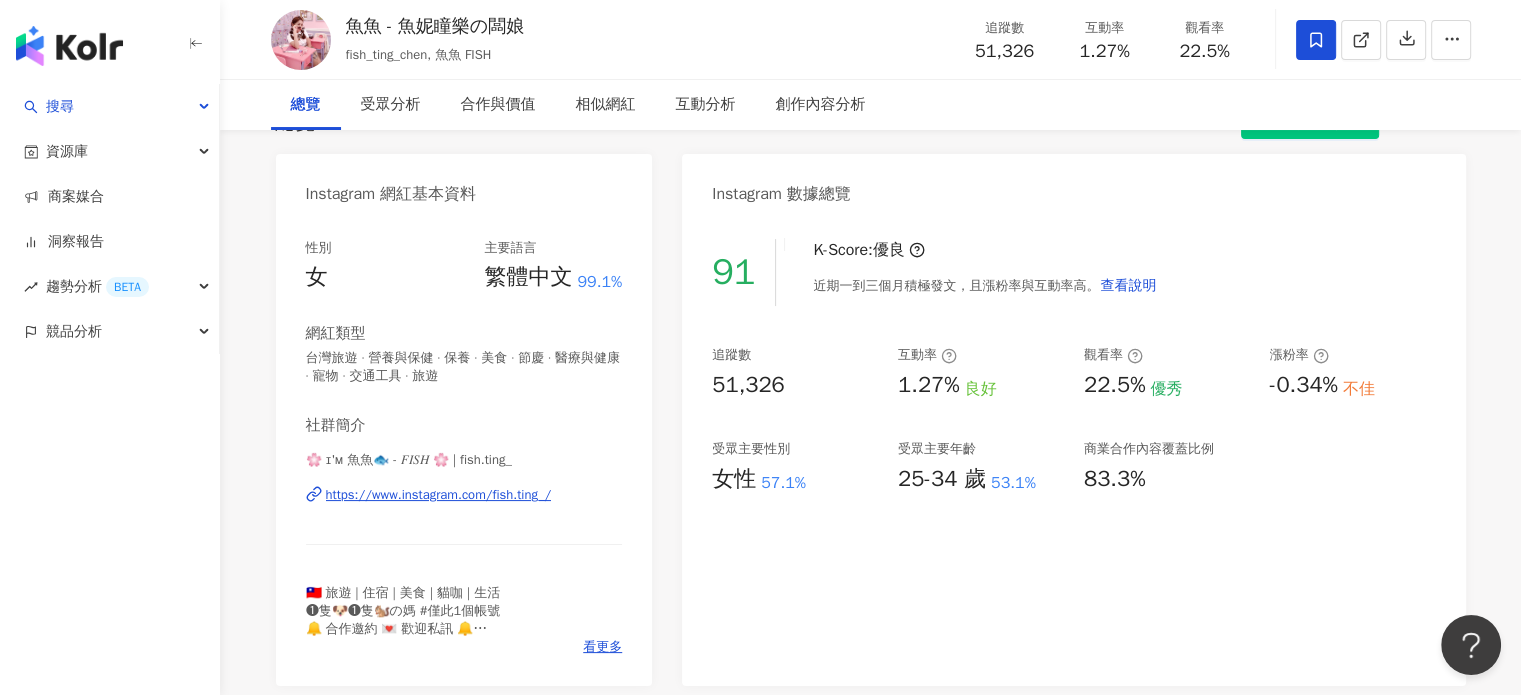 scroll, scrollTop: 0, scrollLeft: 0, axis: both 